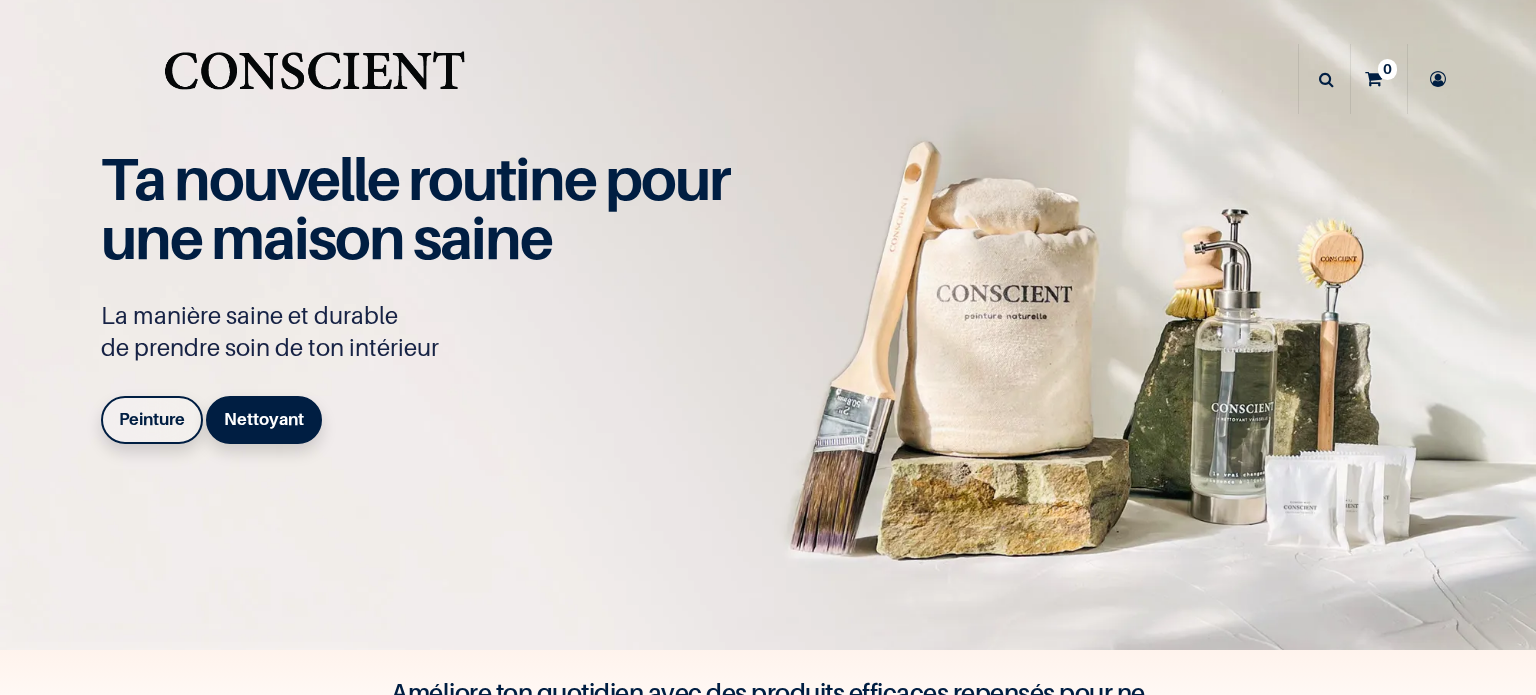 scroll, scrollTop: 0, scrollLeft: 0, axis: both 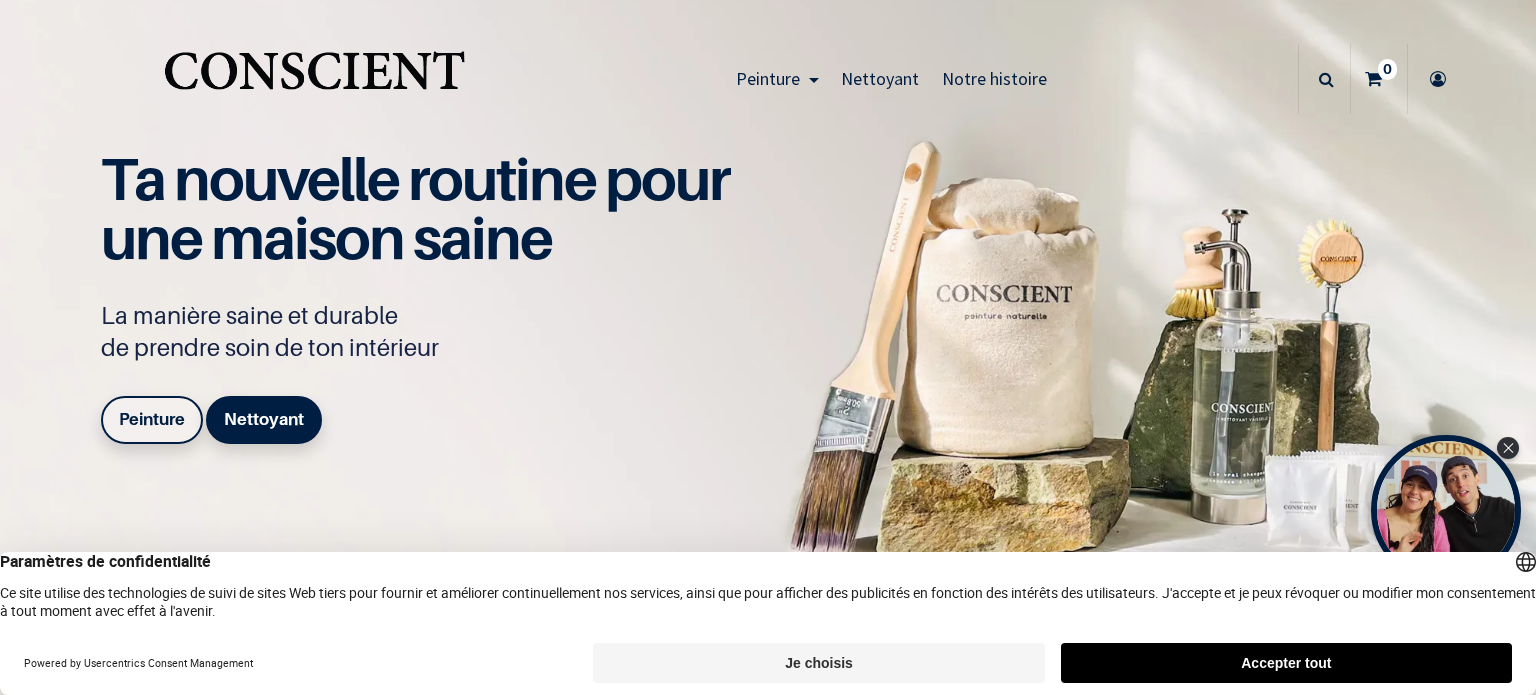 click on "Accepter tout" at bounding box center (1286, 663) 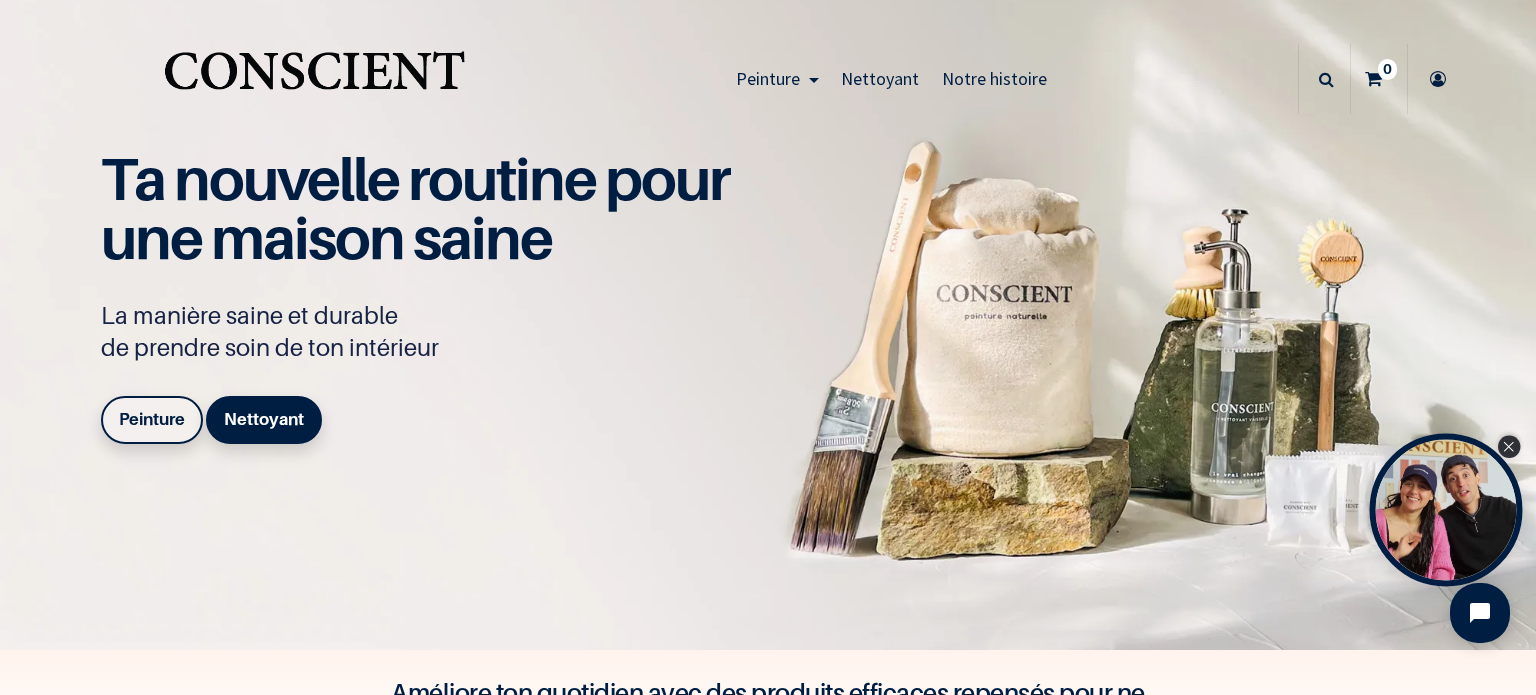 click at bounding box center [1509, 447] 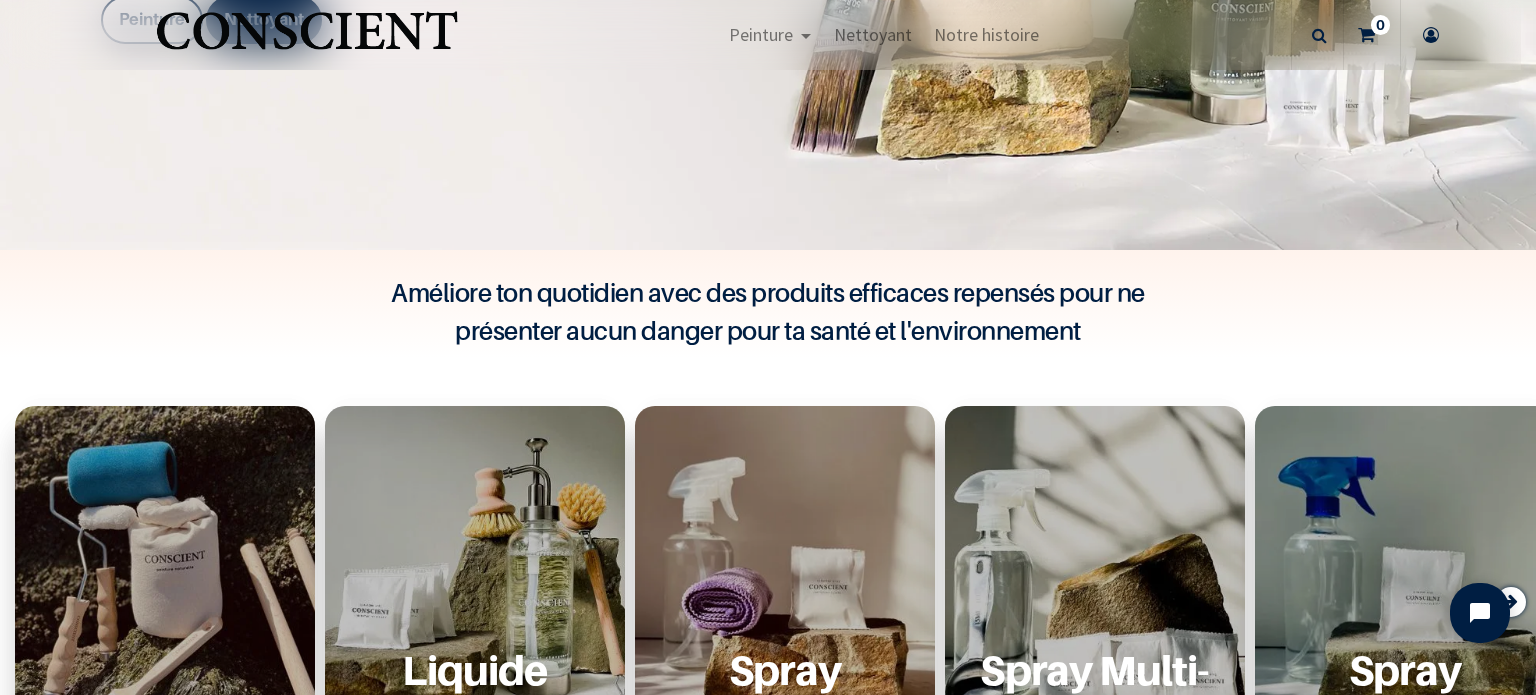 scroll, scrollTop: 0, scrollLeft: 0, axis: both 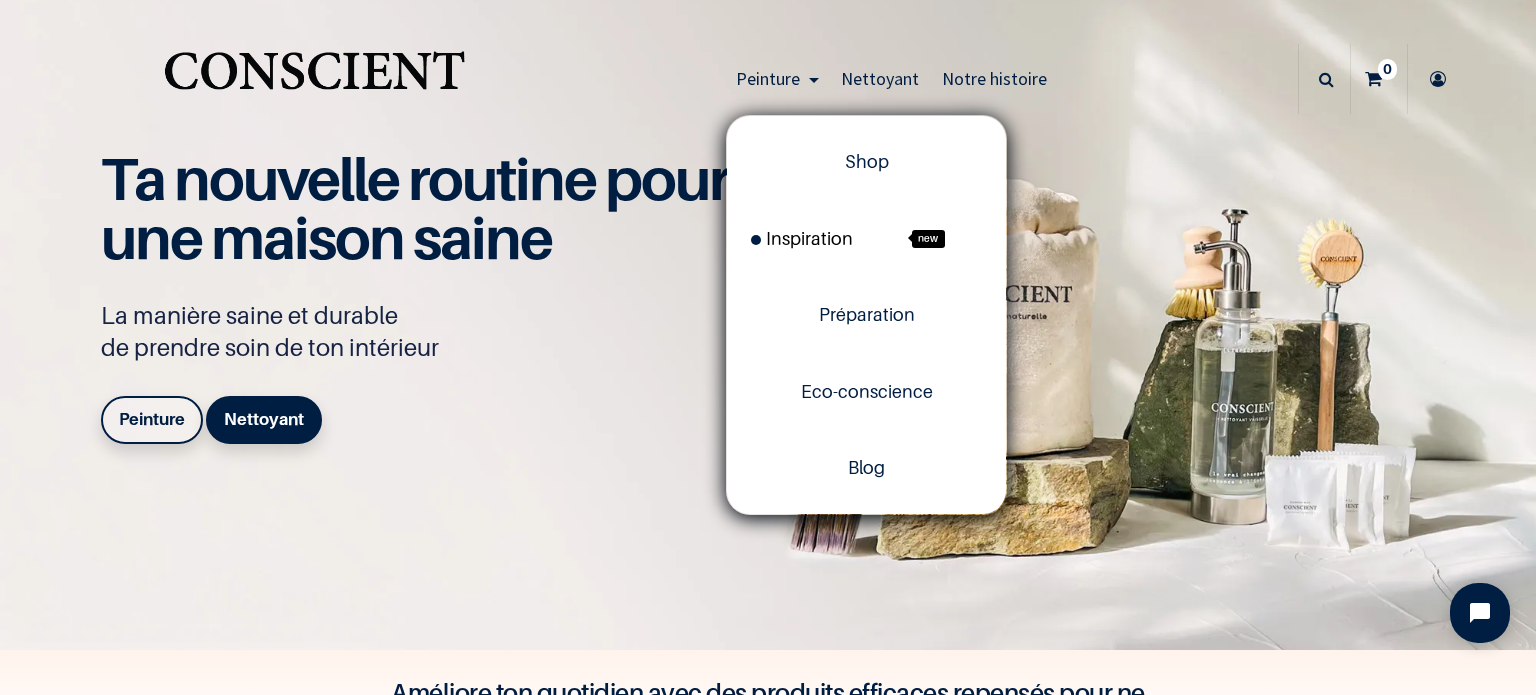click on "Inspiration" at bounding box center [802, 238] 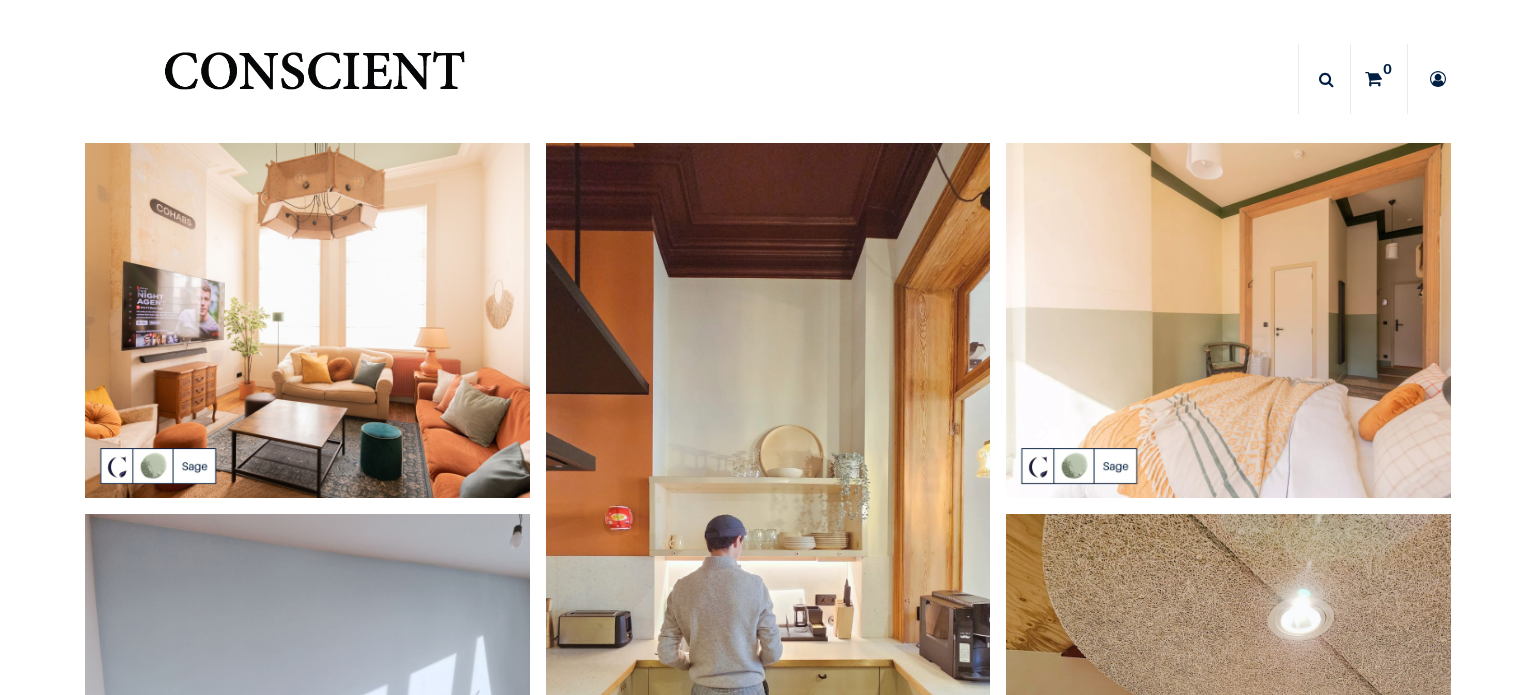 scroll, scrollTop: 0, scrollLeft: 0, axis: both 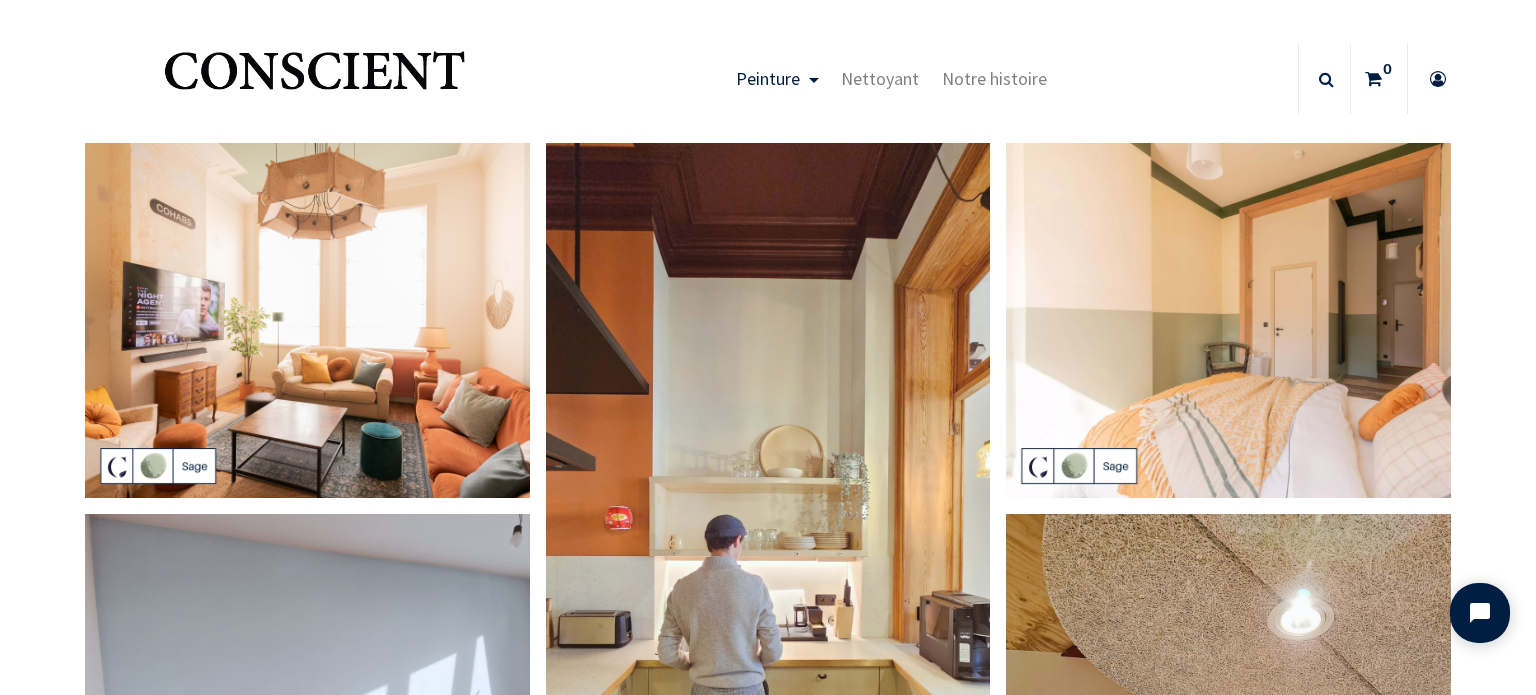 click at bounding box center (307, 321) 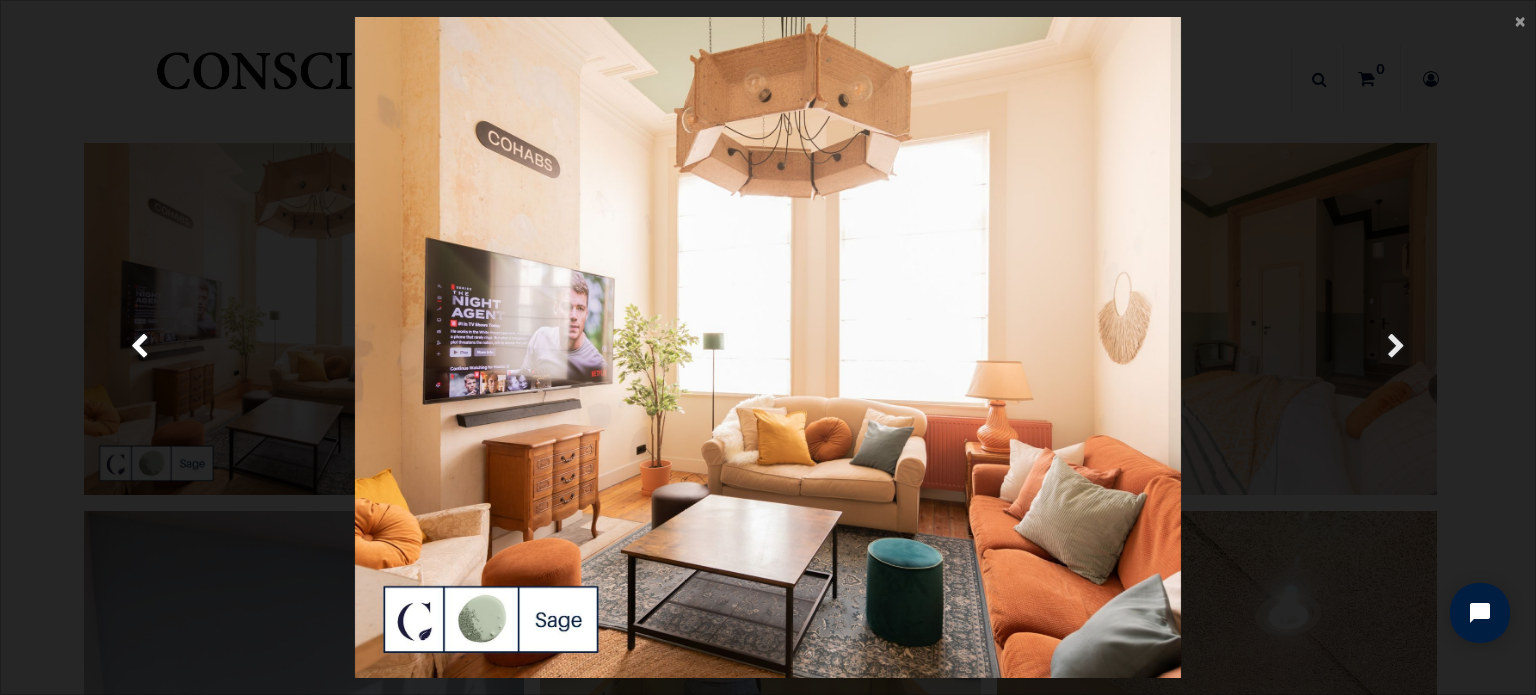 click at bounding box center [1396, 347] 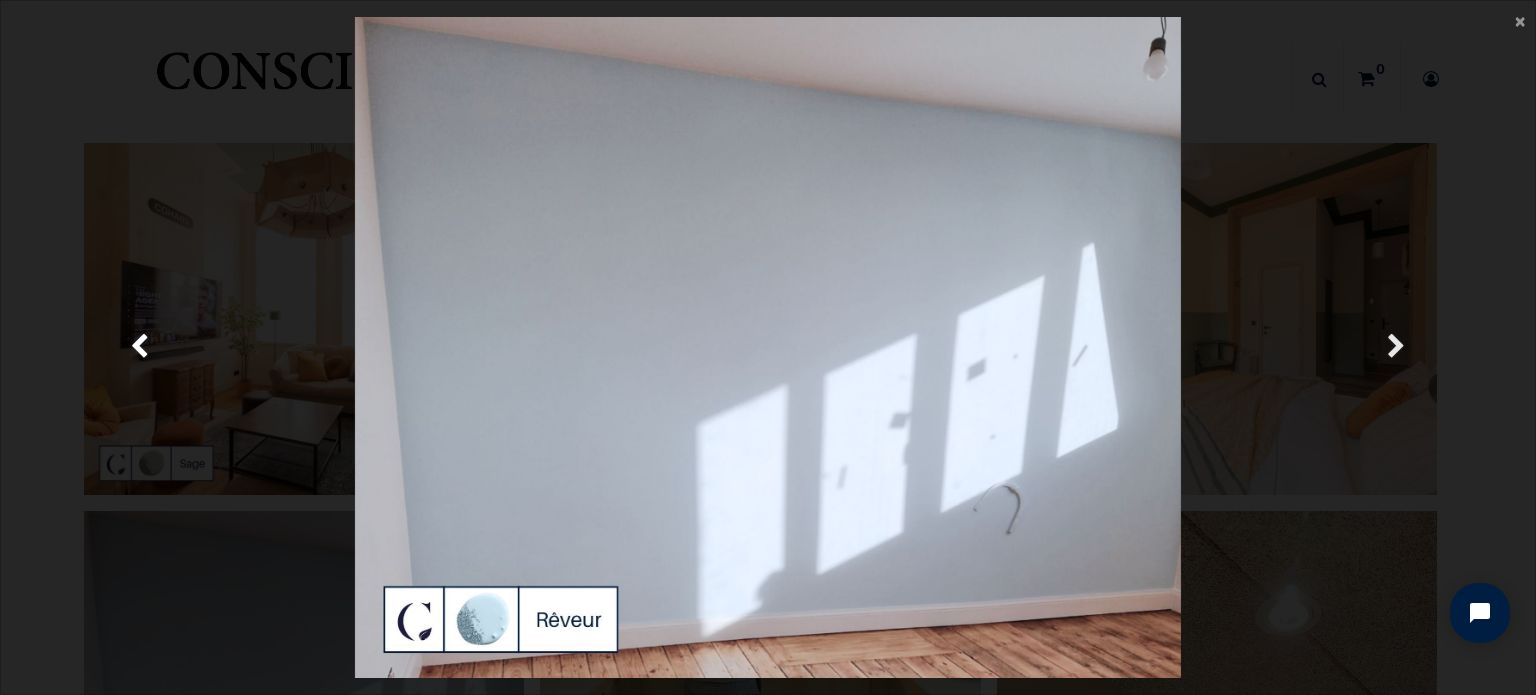 click at bounding box center (1396, 347) 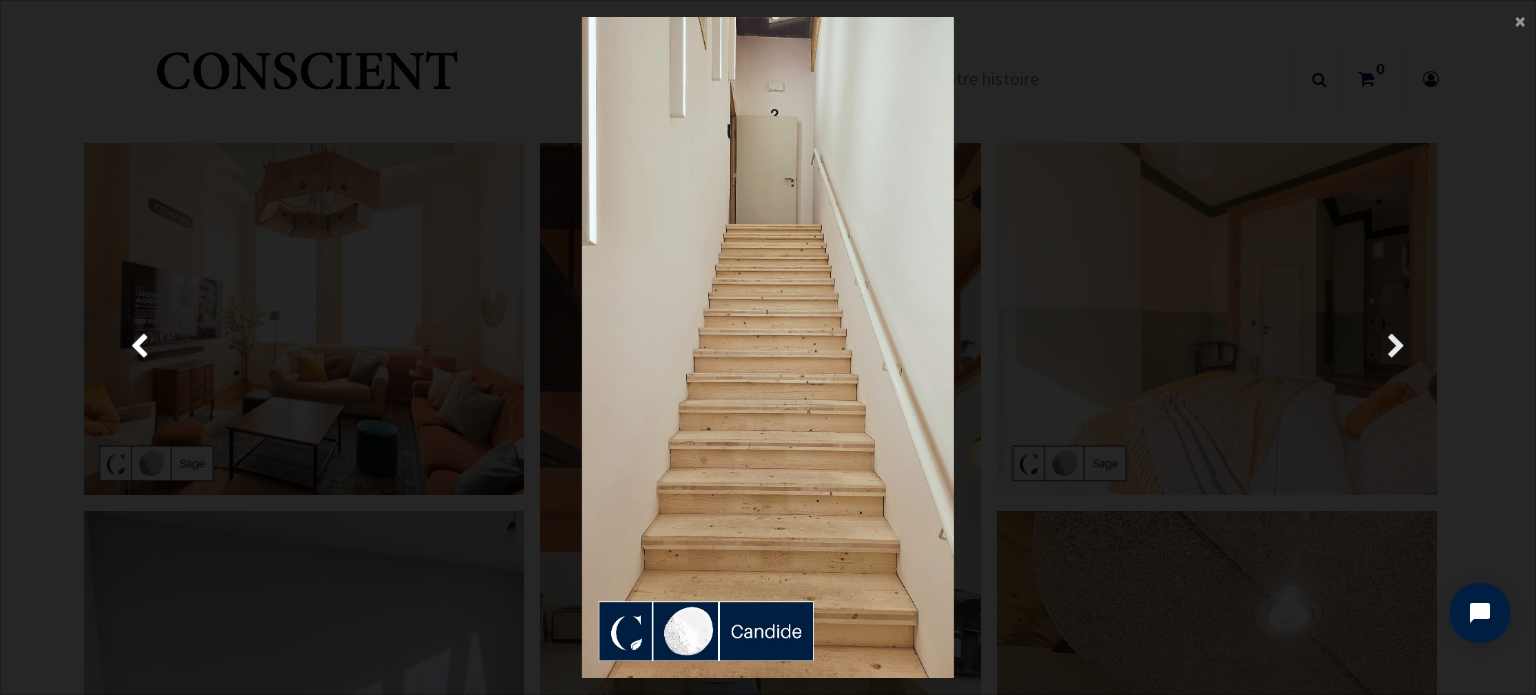 click at bounding box center [1396, 347] 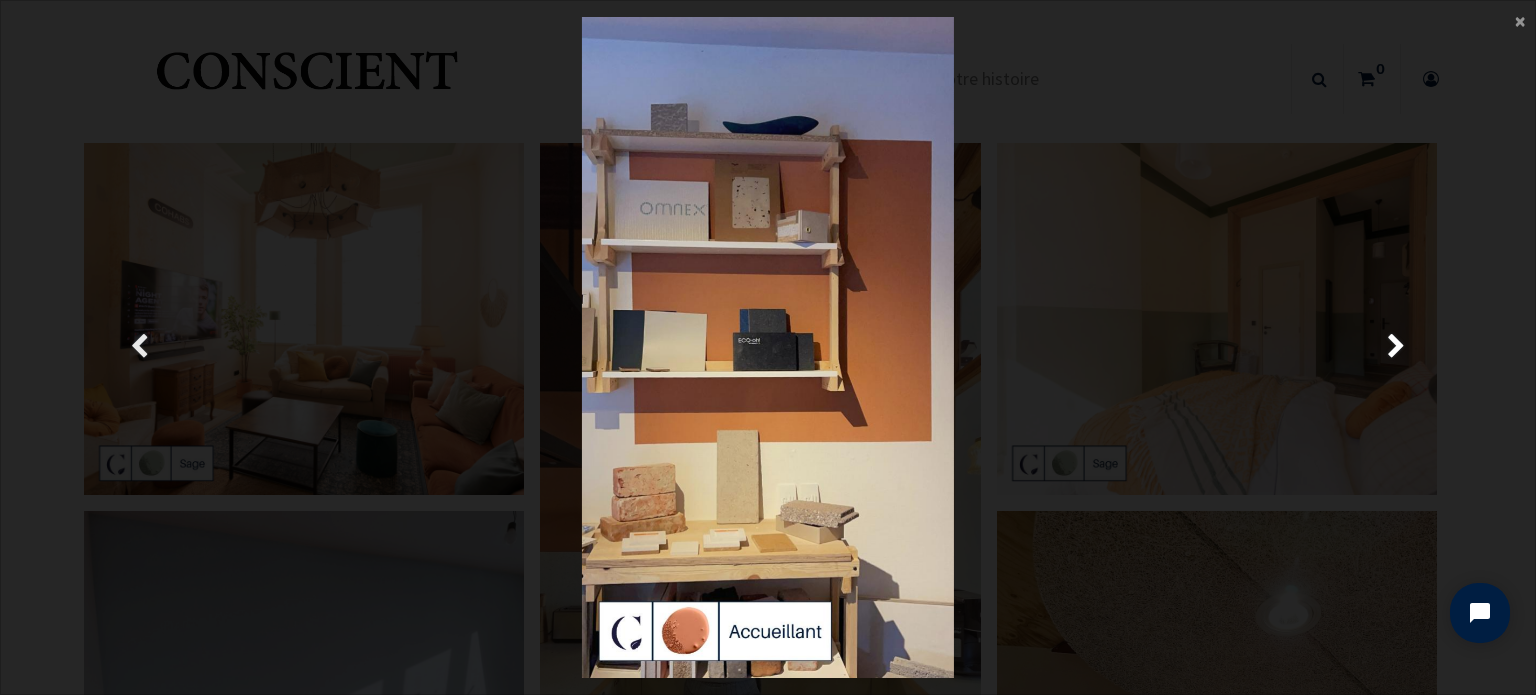 click at bounding box center [139, 347] 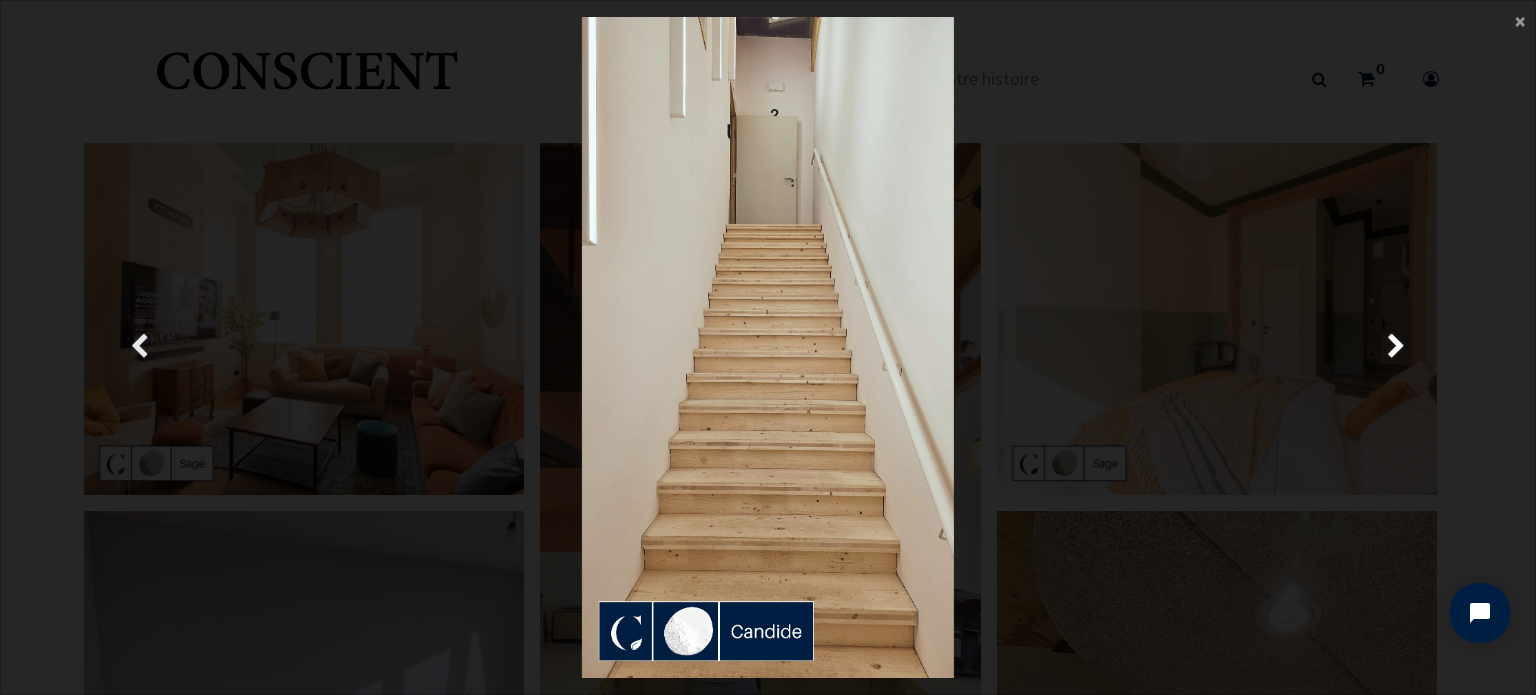 click at bounding box center [139, 347] 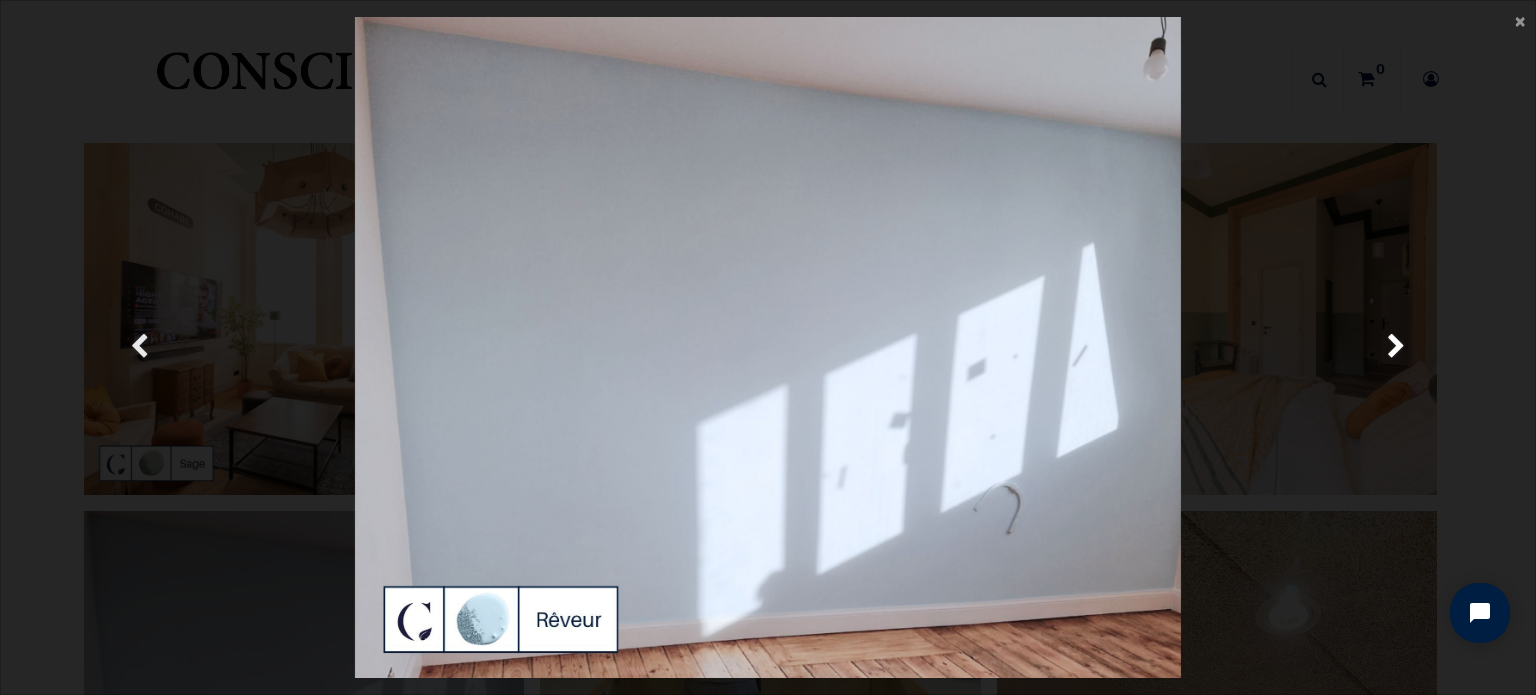 click at bounding box center (139, 347) 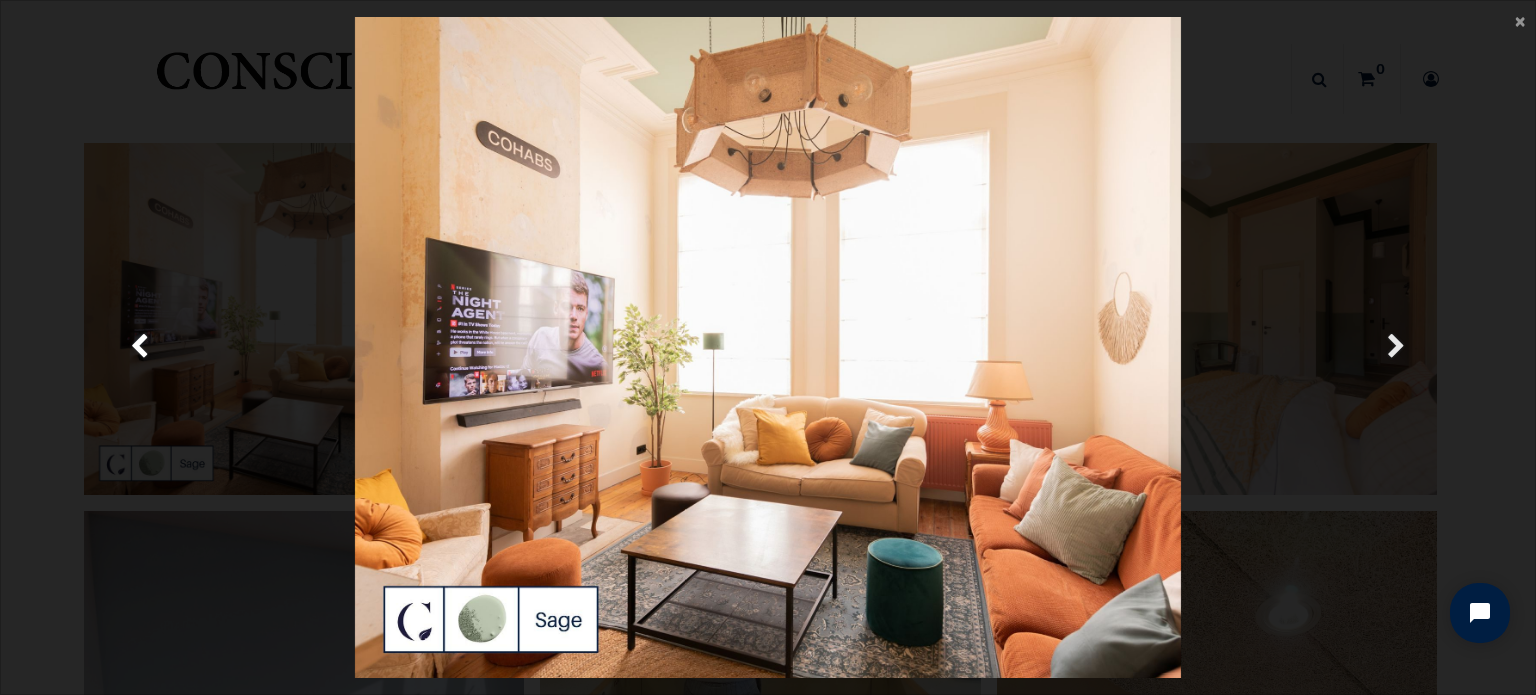 click at bounding box center [1396, 347] 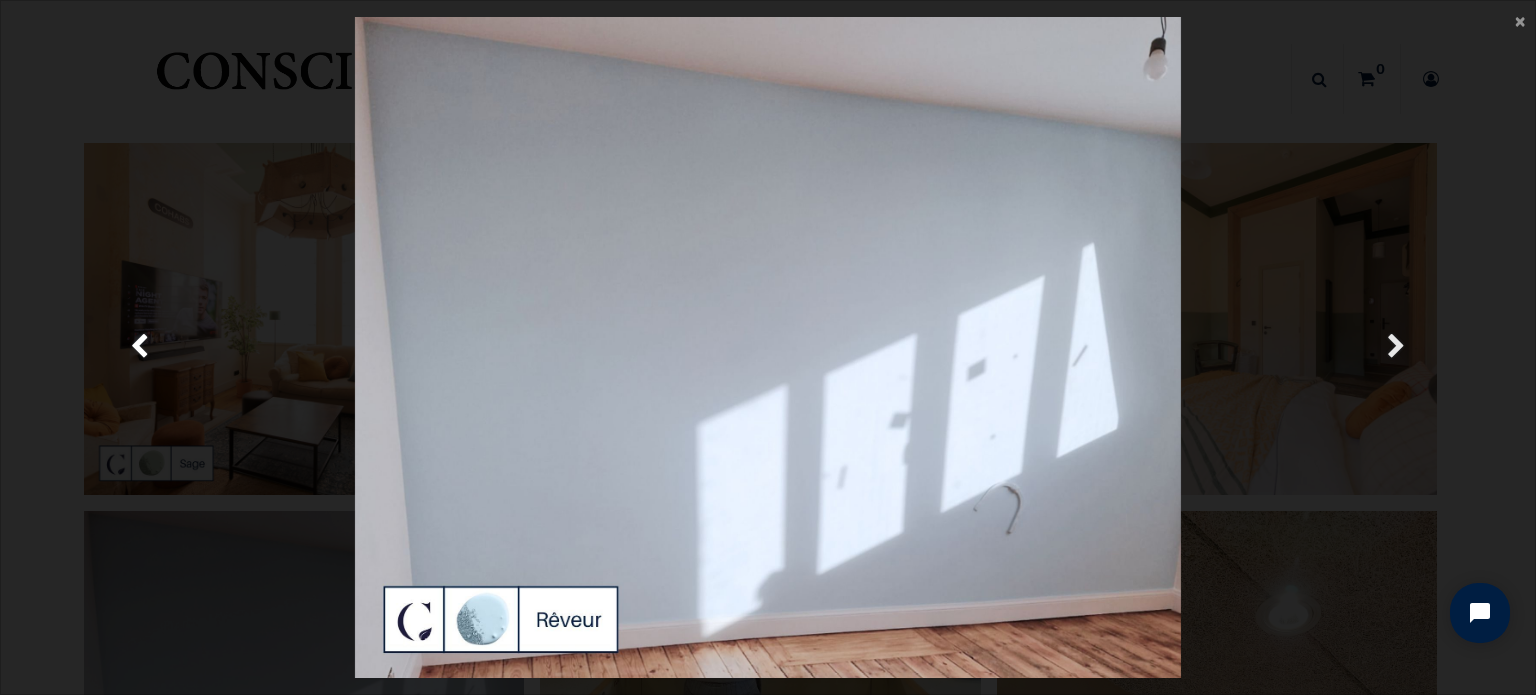 click at bounding box center [1396, 347] 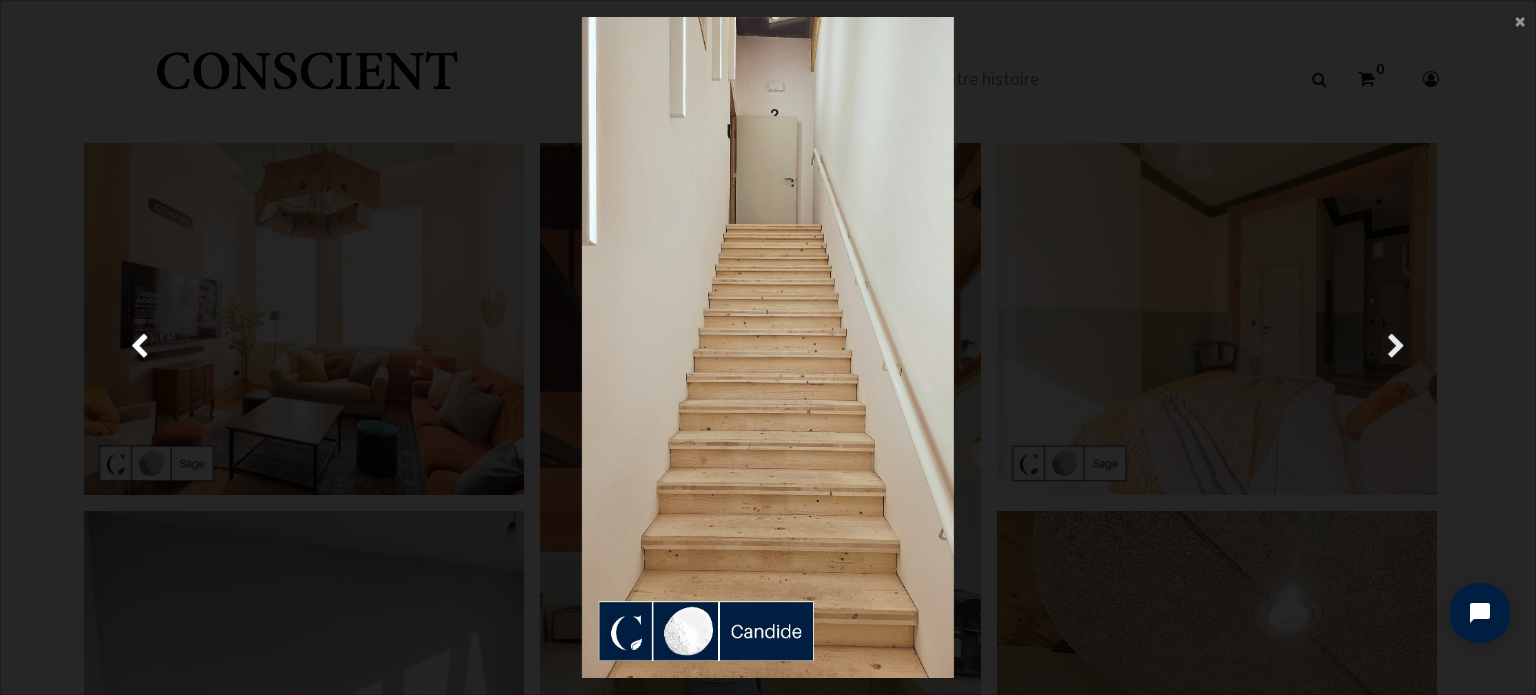 click at bounding box center [1396, 347] 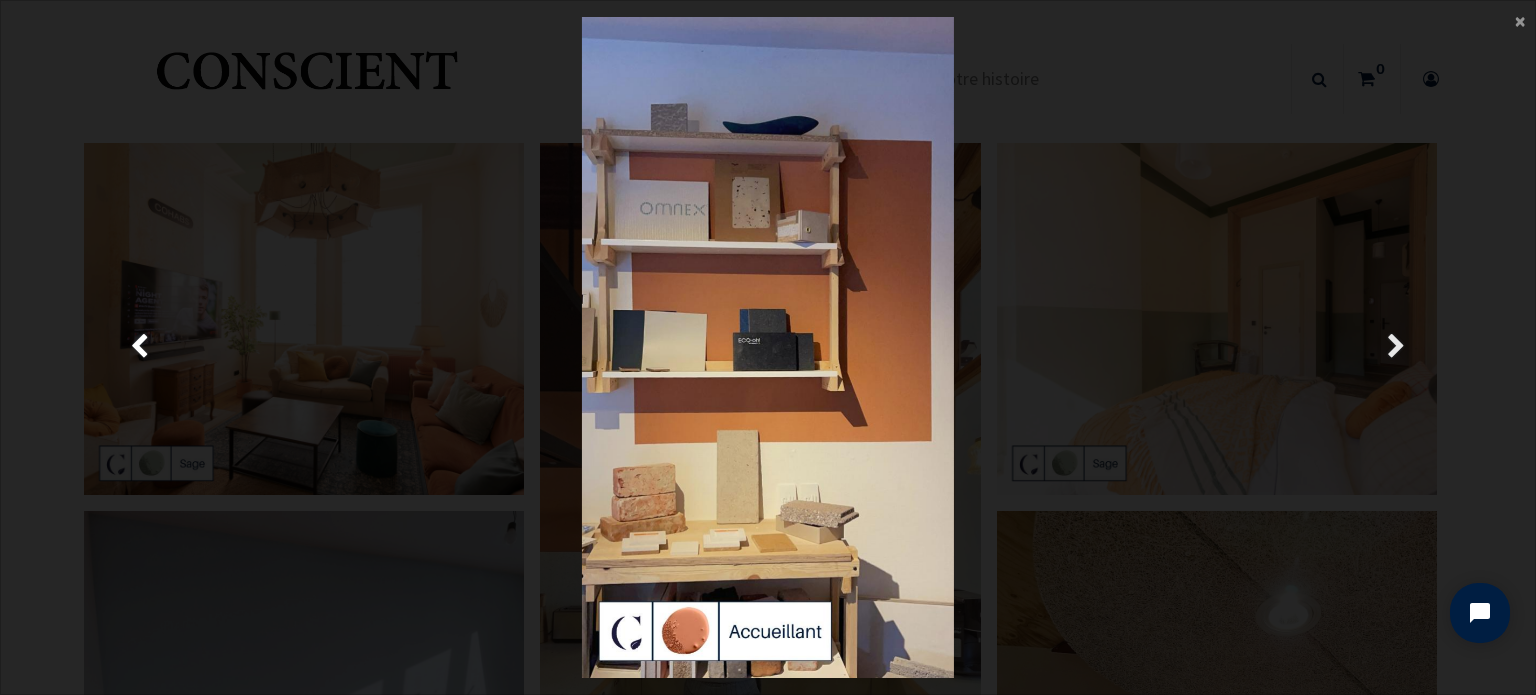 click at bounding box center [1396, 347] 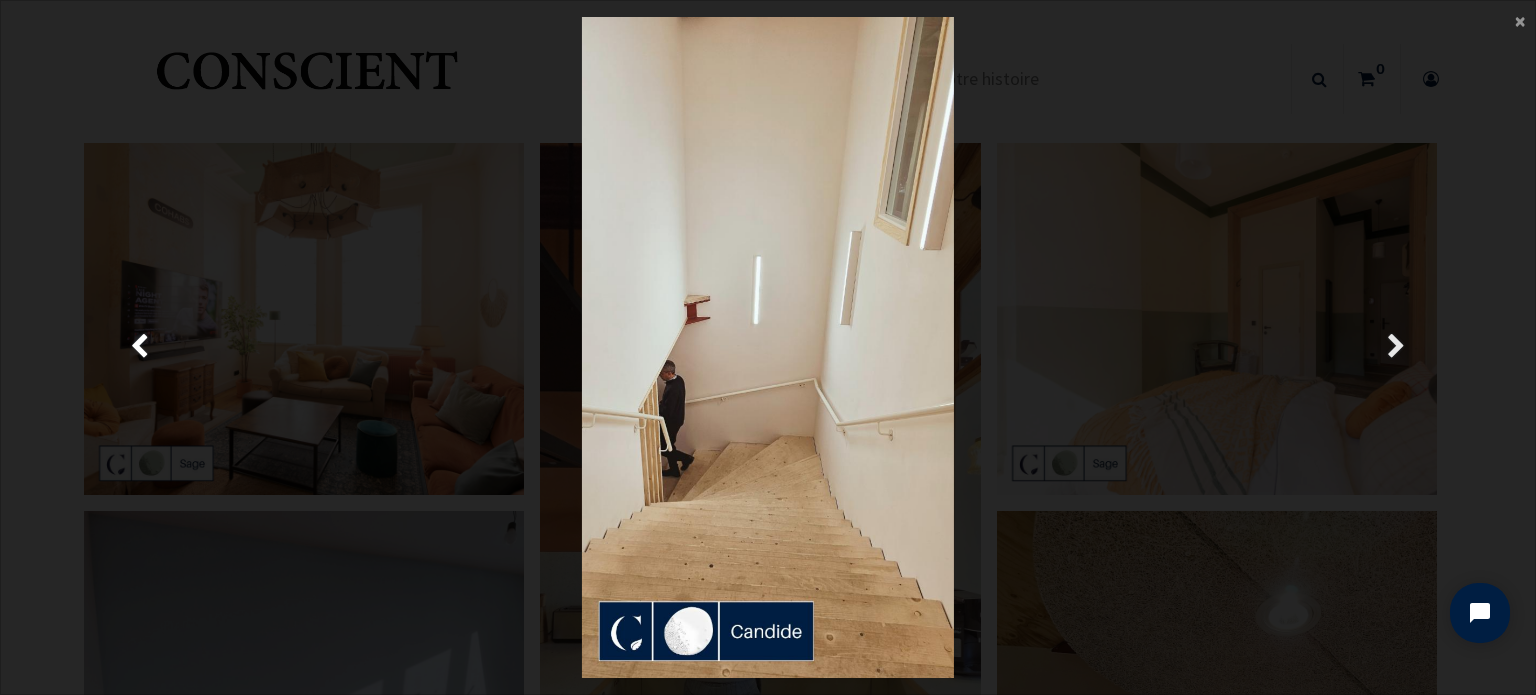 click at bounding box center [1396, 347] 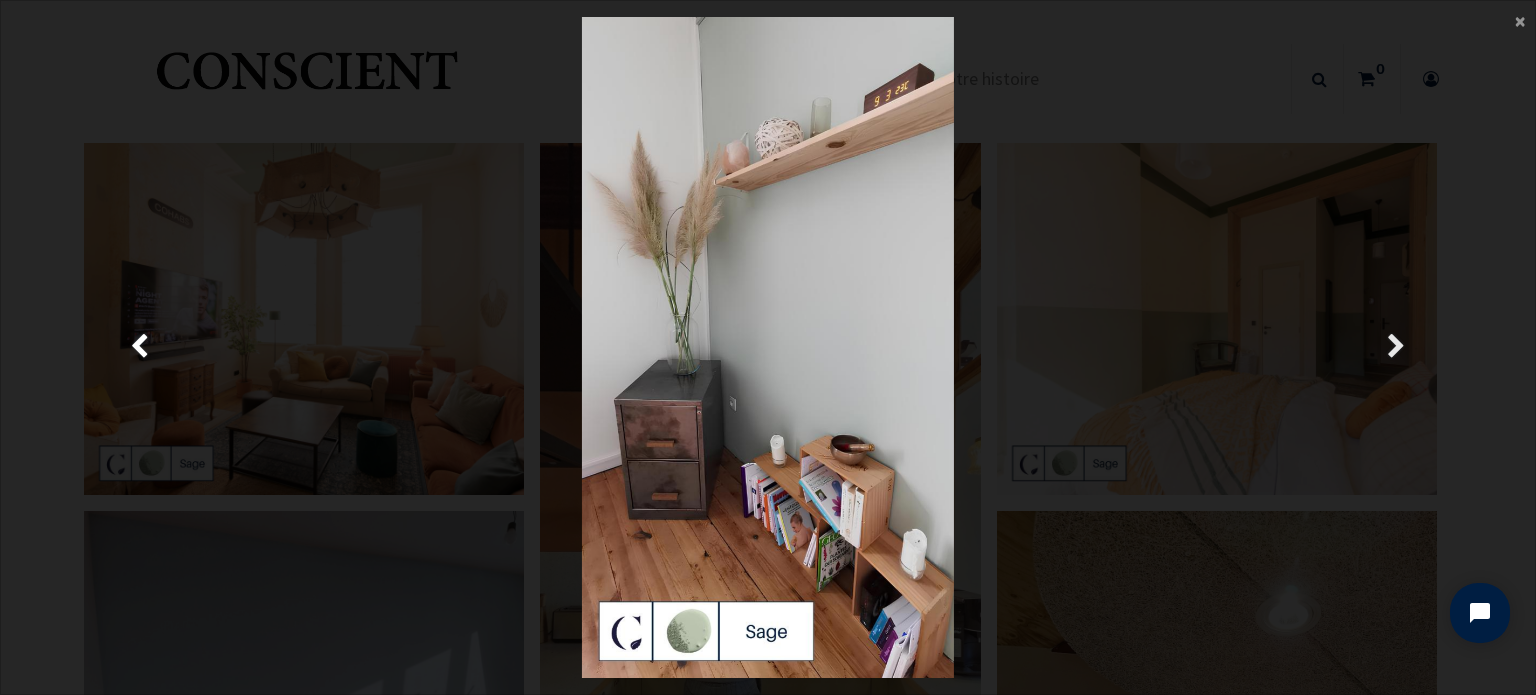 click at bounding box center (1396, 347) 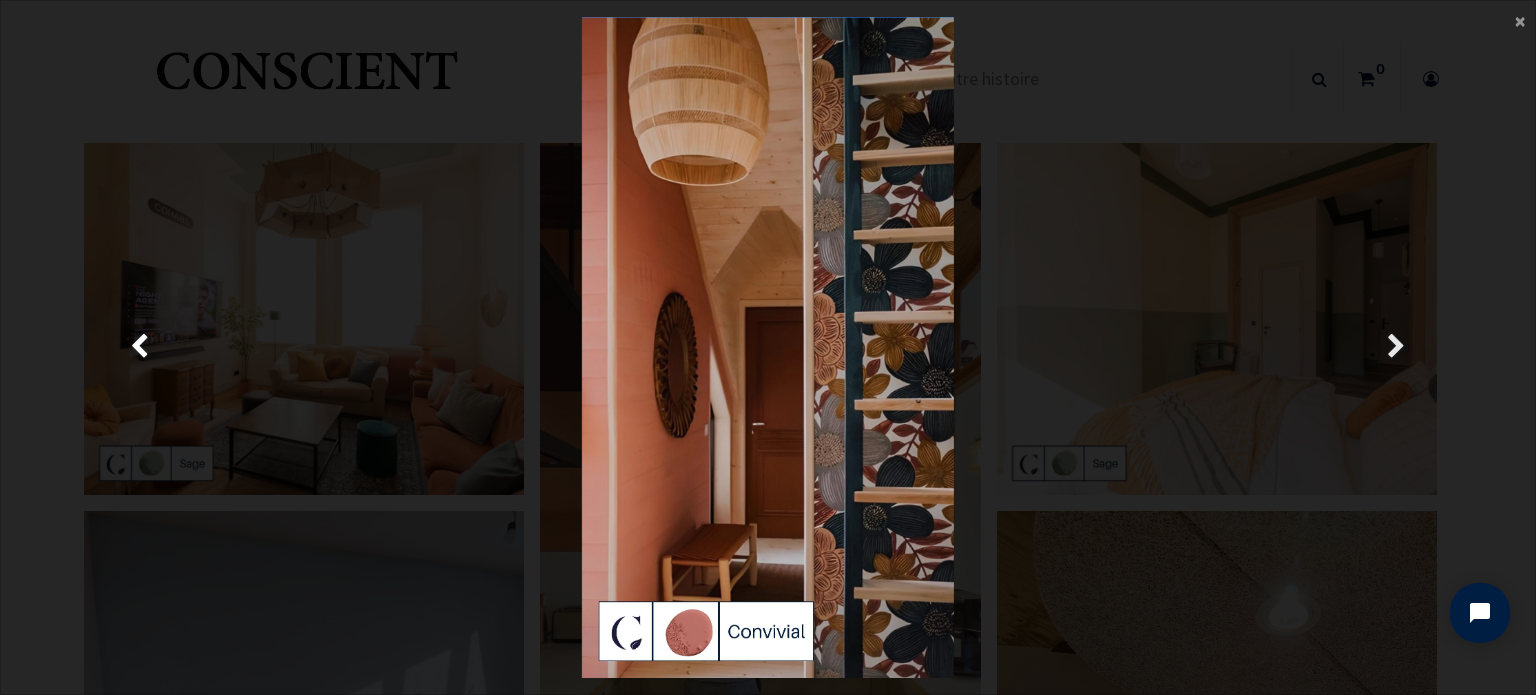 click at bounding box center (1396, 347) 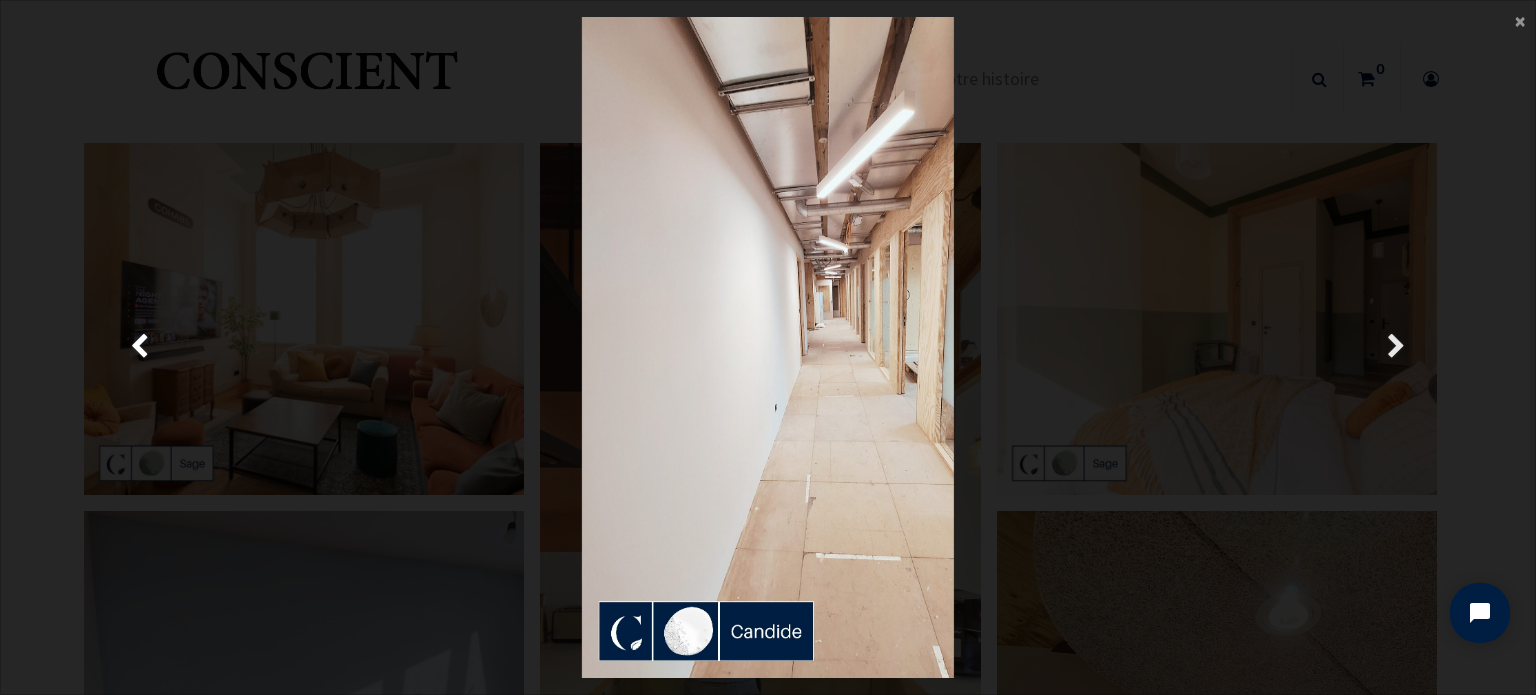 click at bounding box center [1396, 347] 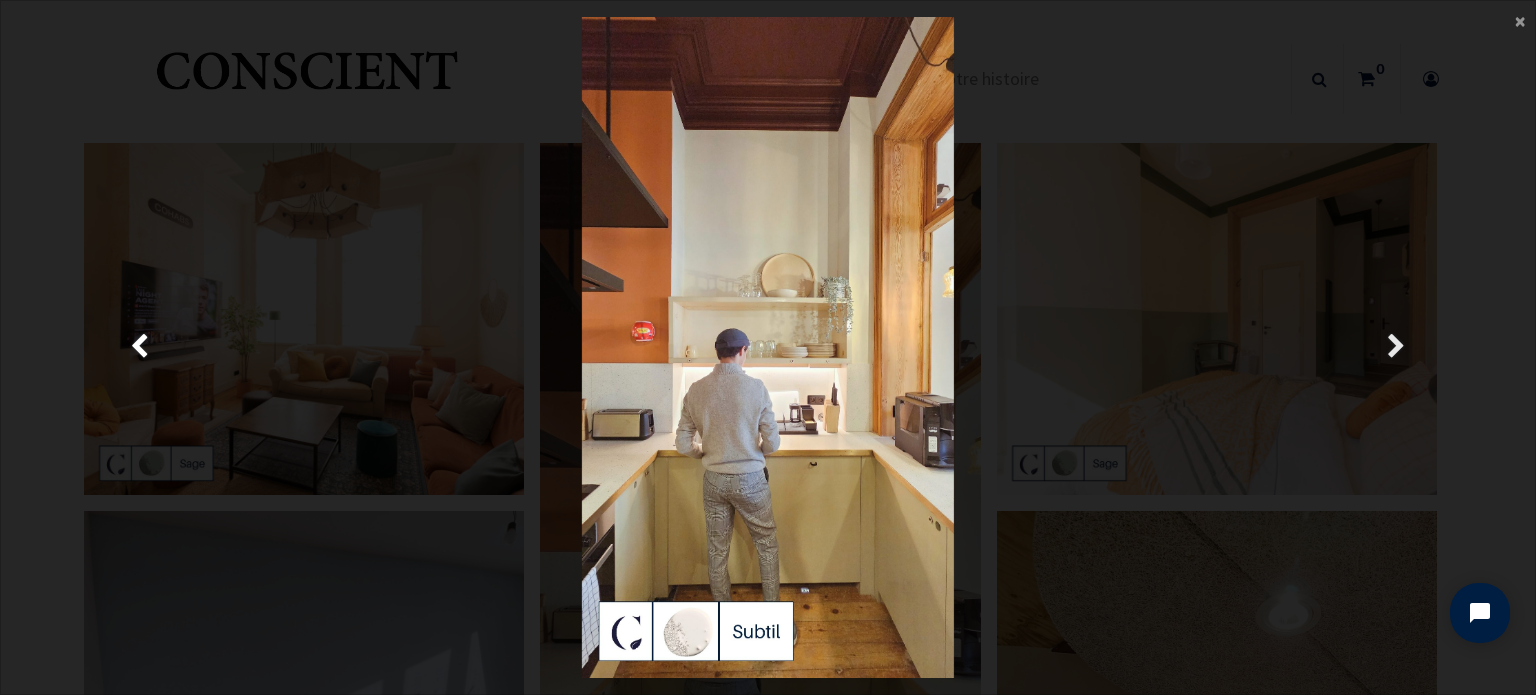 click at bounding box center [1396, 347] 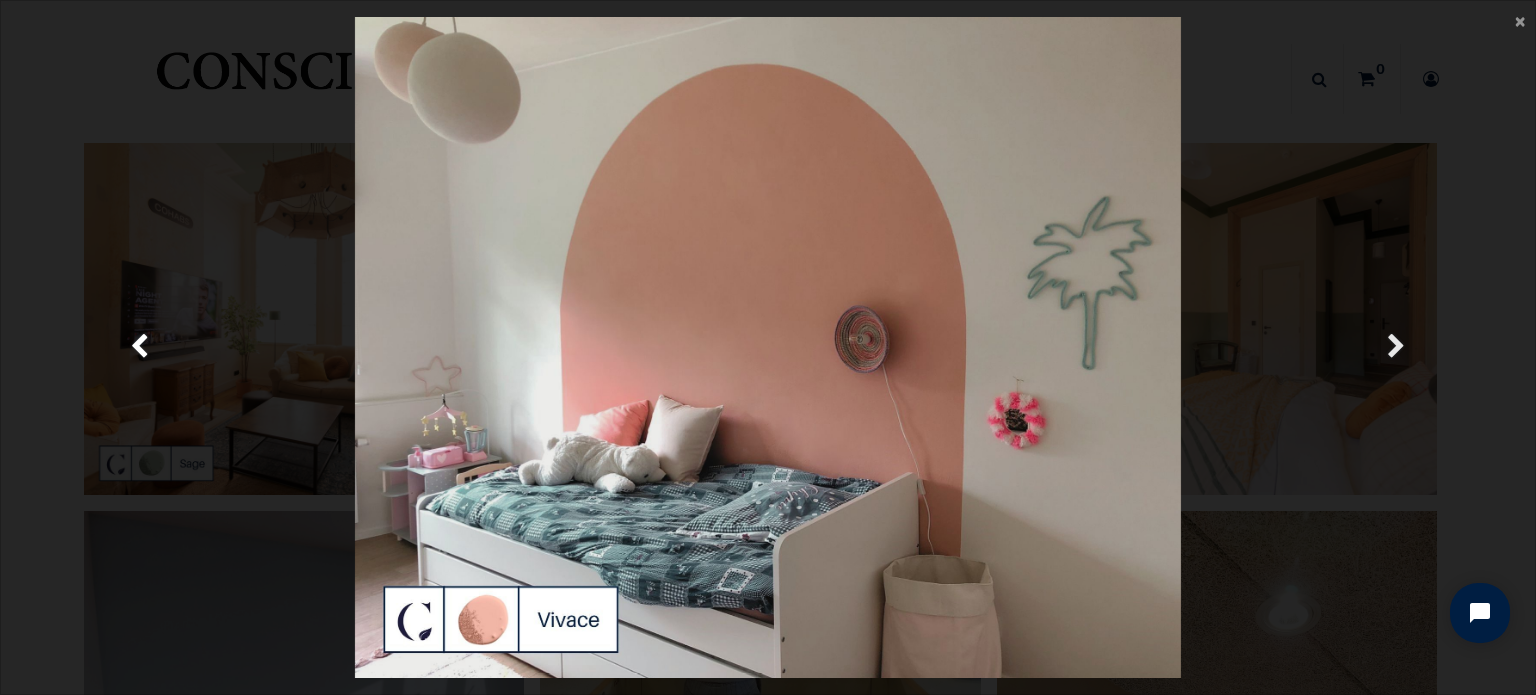 click at bounding box center [1396, 347] 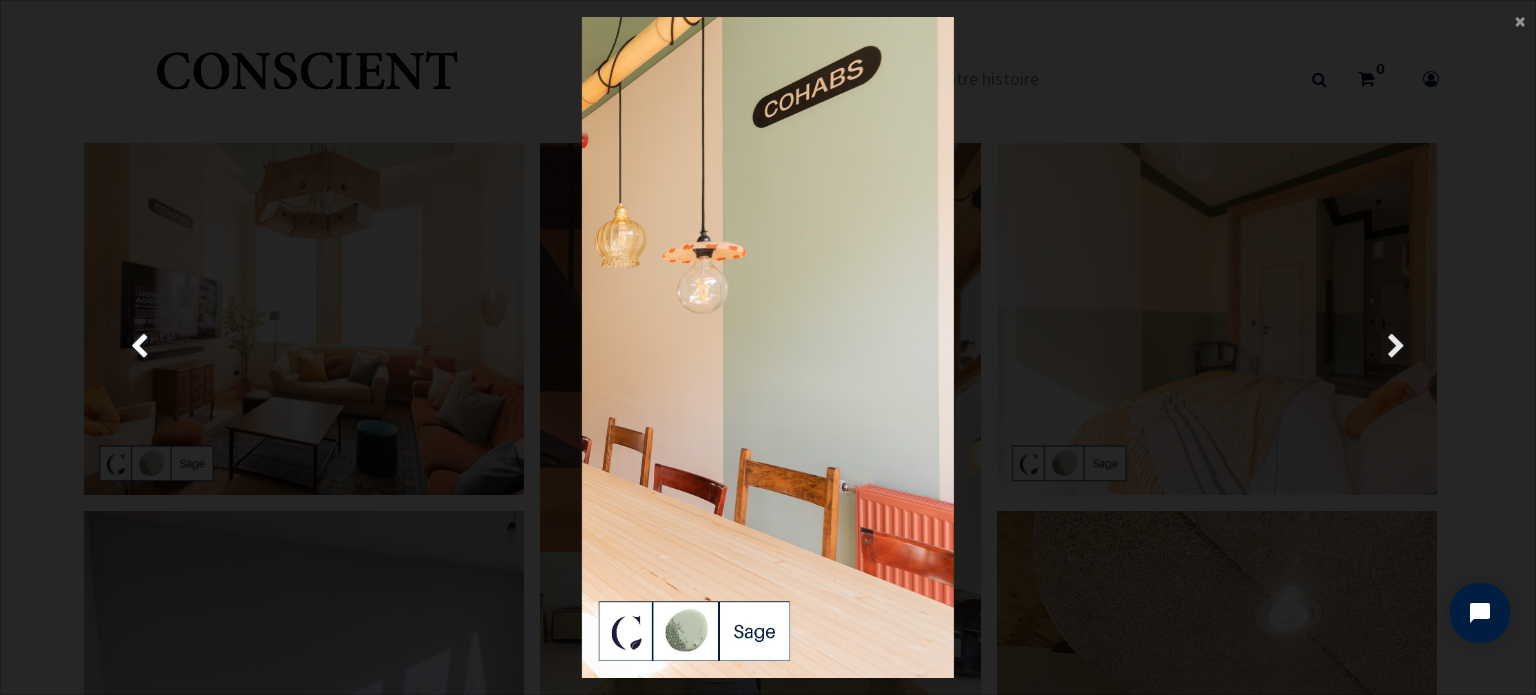 click at bounding box center [1396, 347] 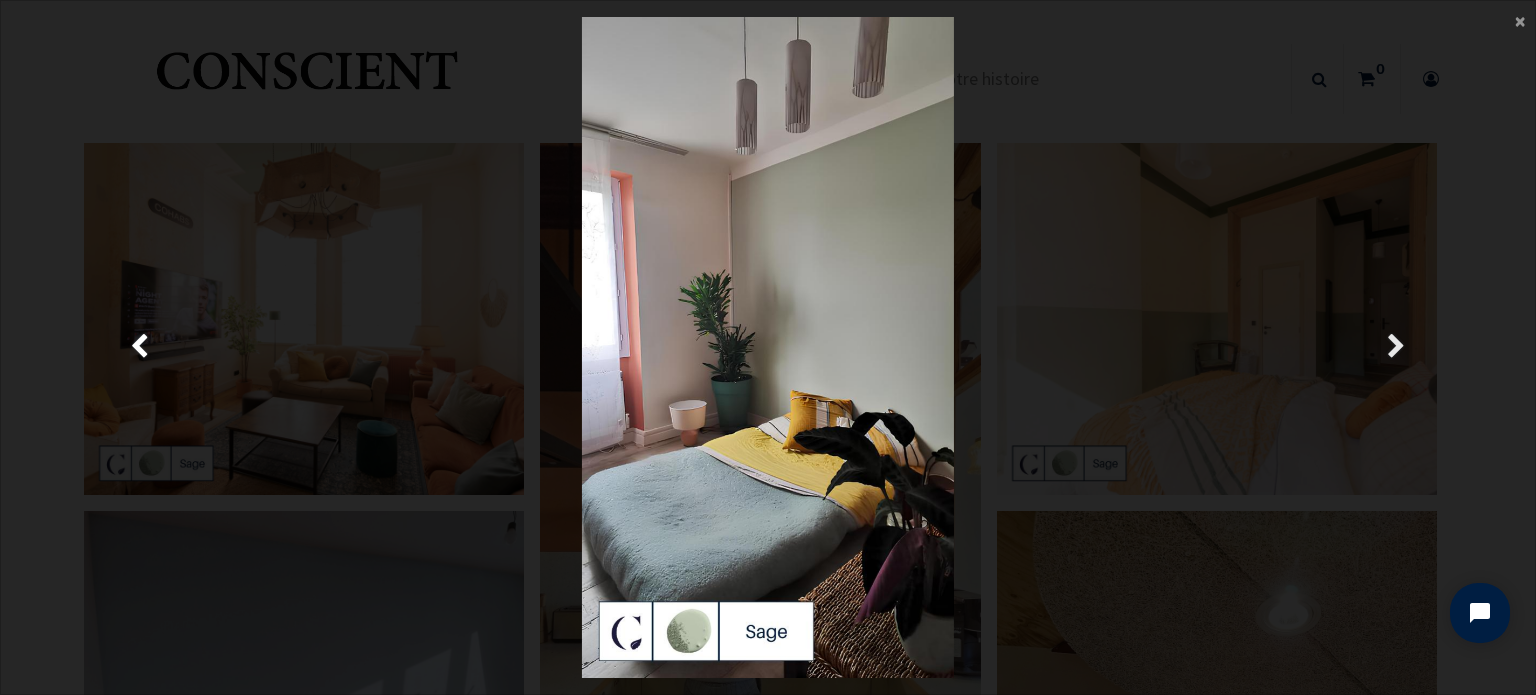 click at bounding box center (1396, 347) 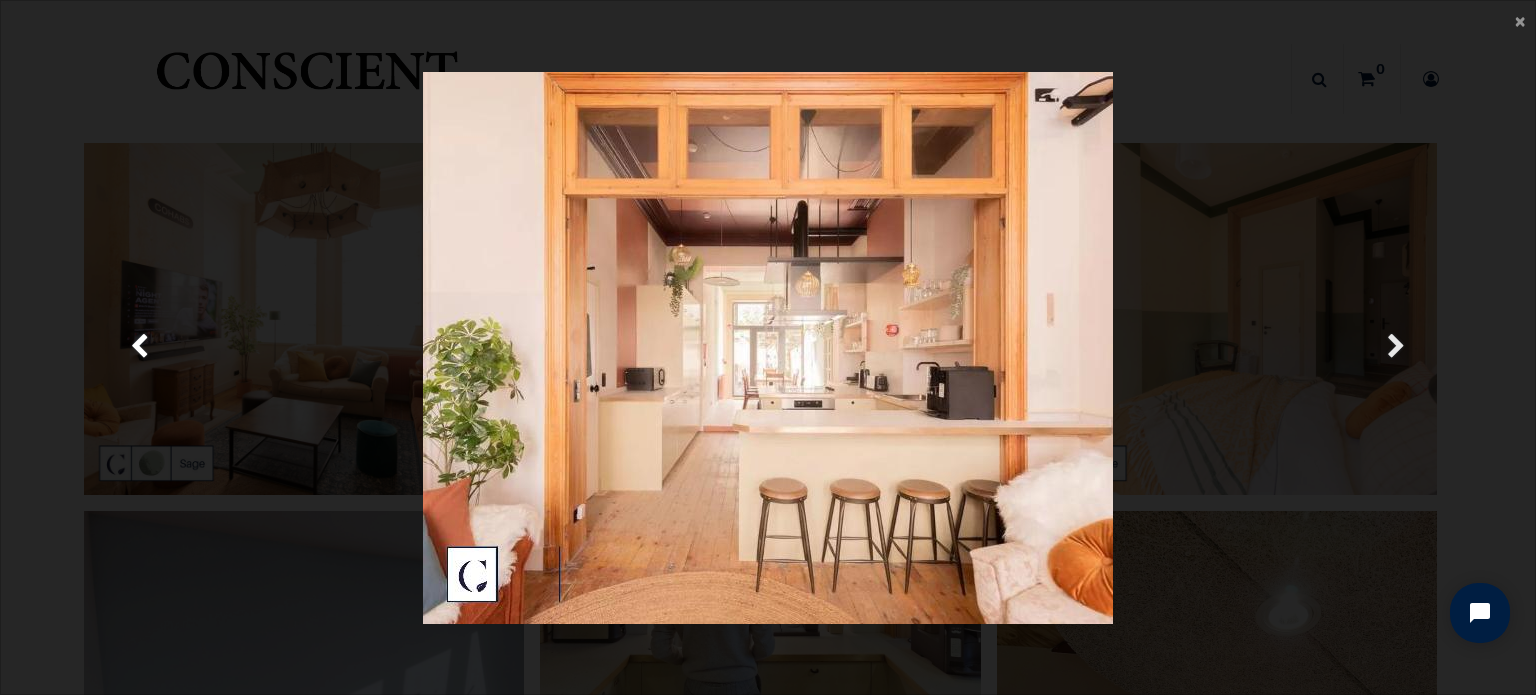 click at bounding box center (1396, 347) 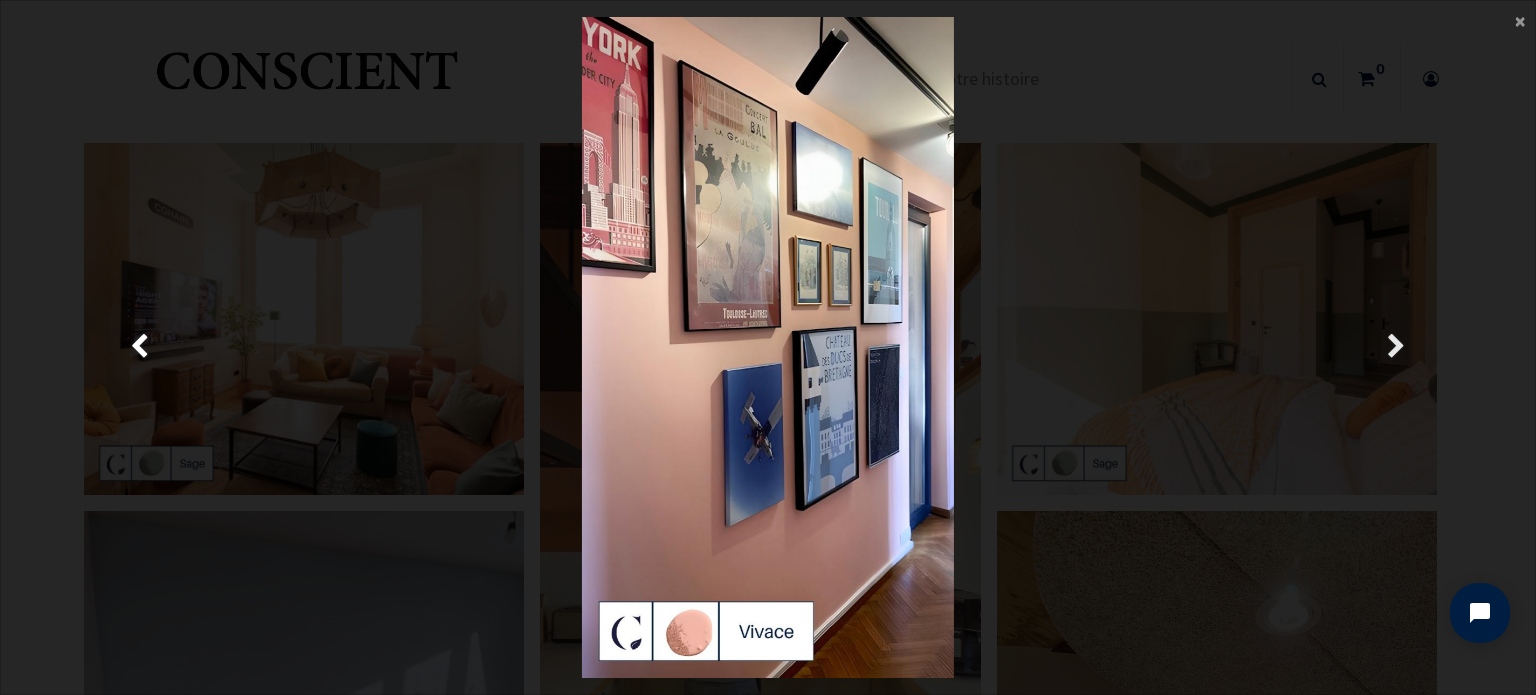 click at bounding box center [1396, 347] 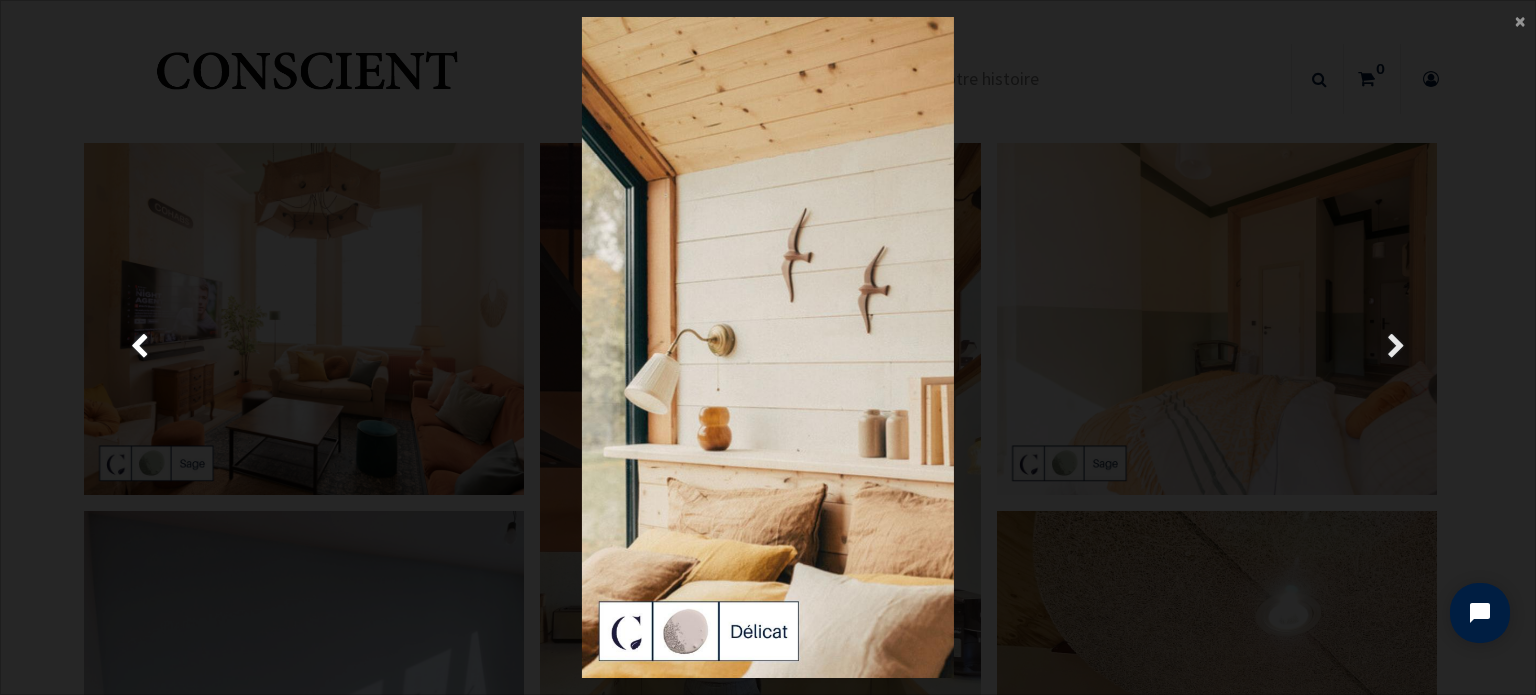 click at bounding box center (1396, 347) 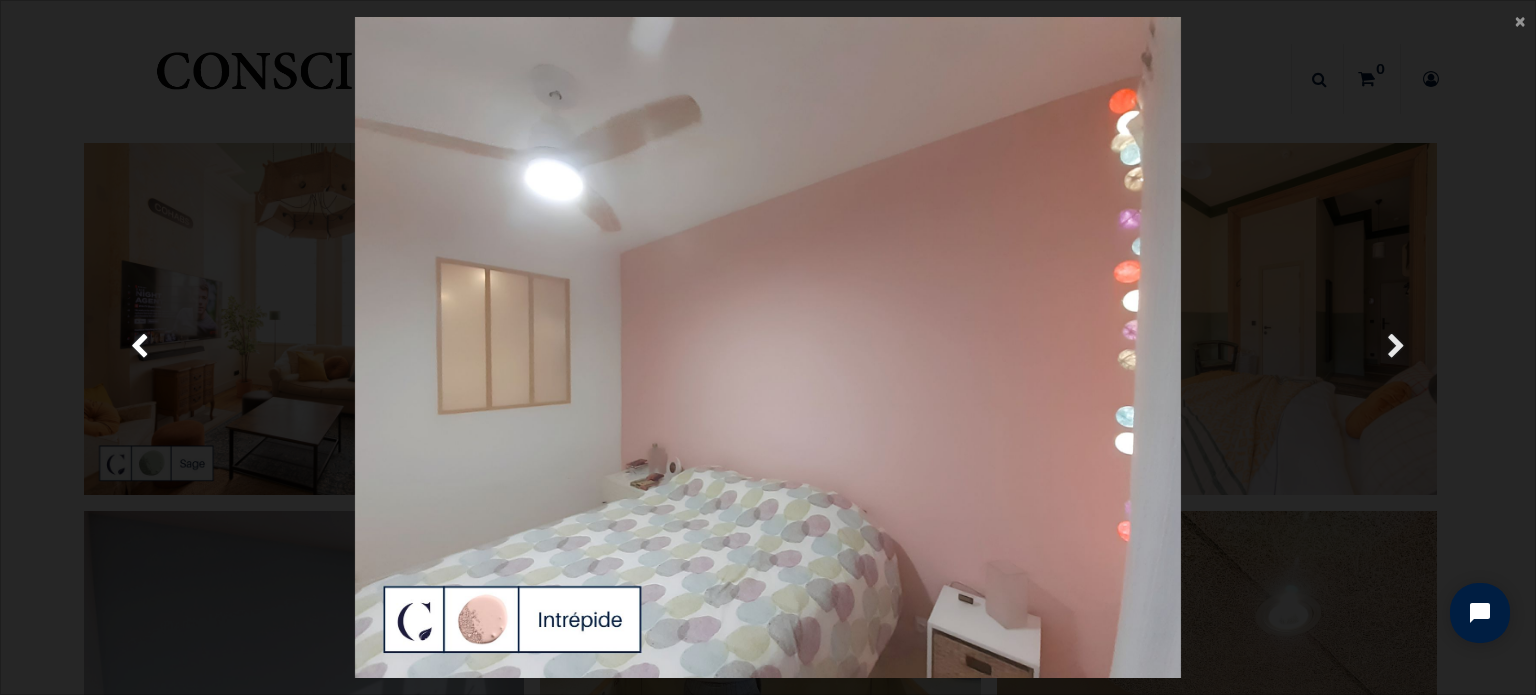 click at bounding box center (1396, 347) 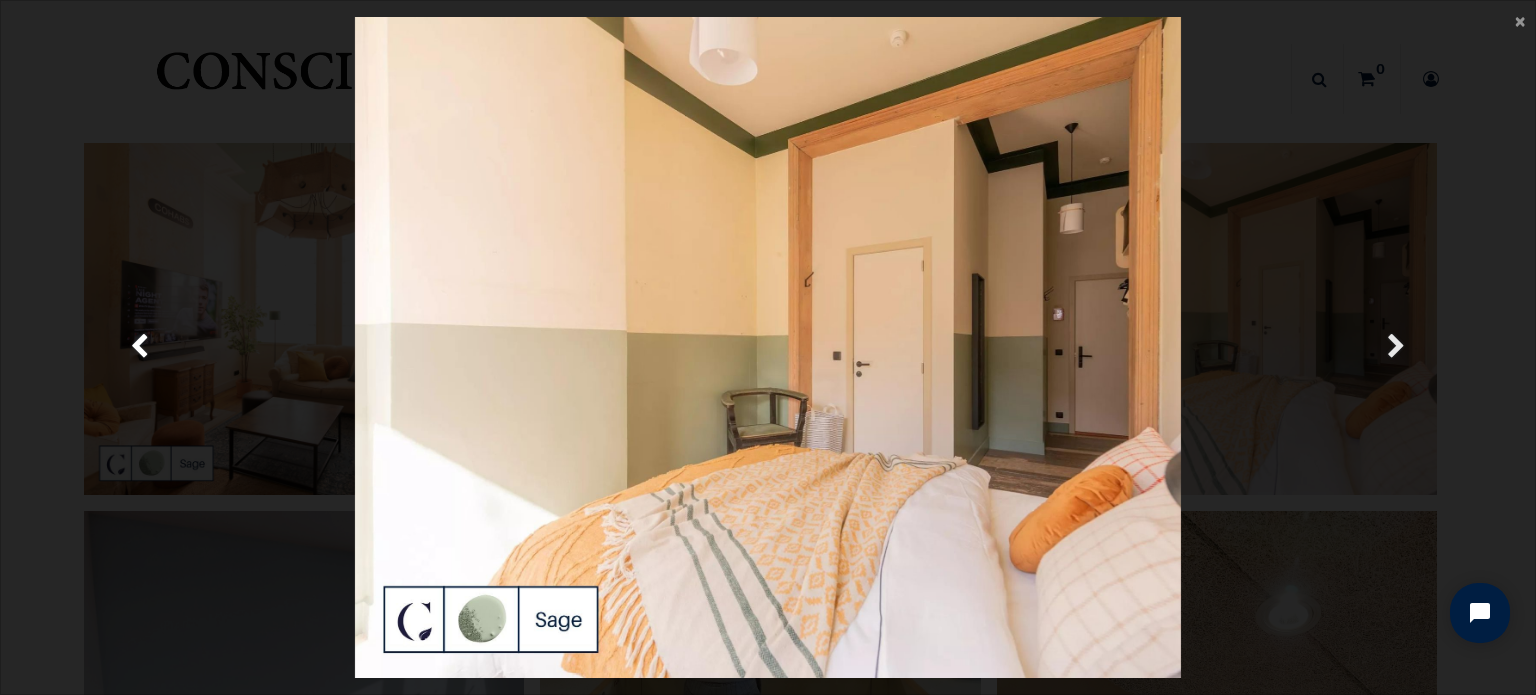 click at bounding box center (1396, 347) 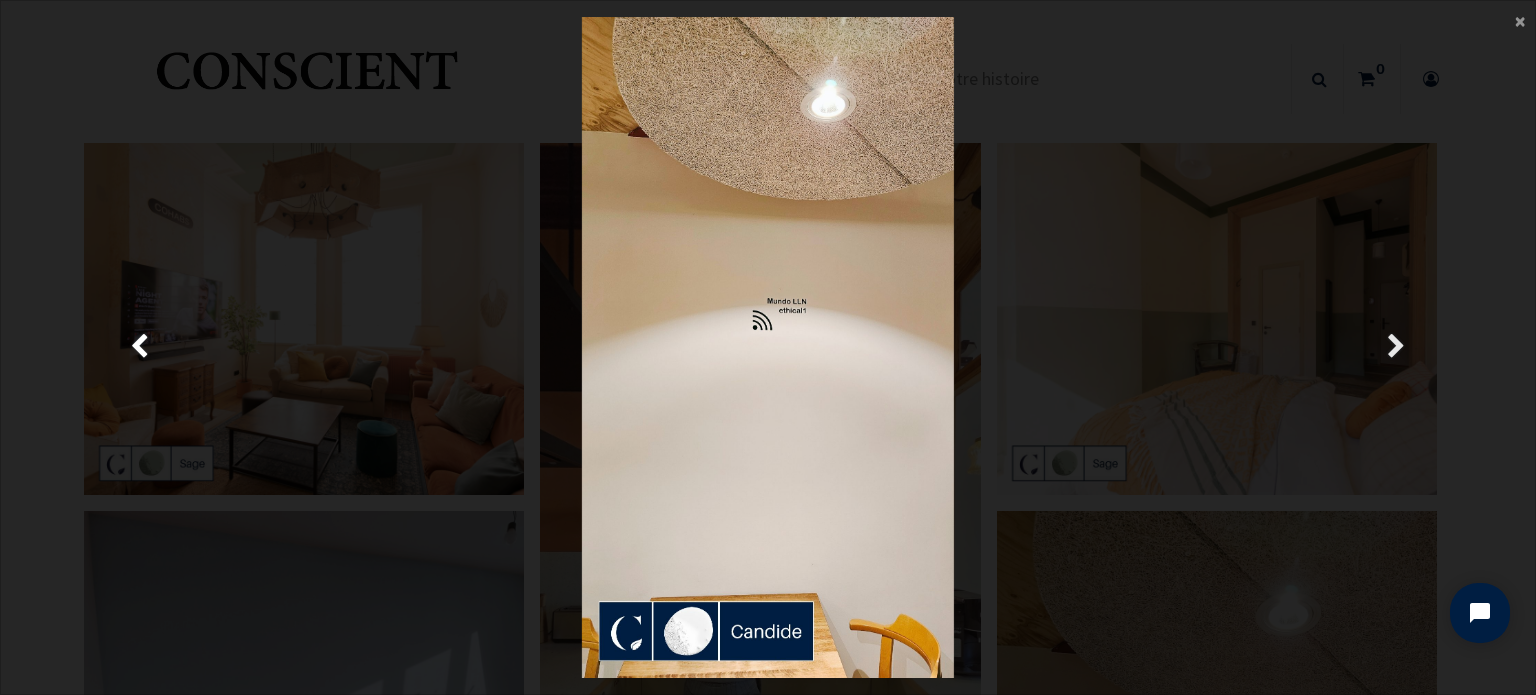 click at bounding box center [1396, 347] 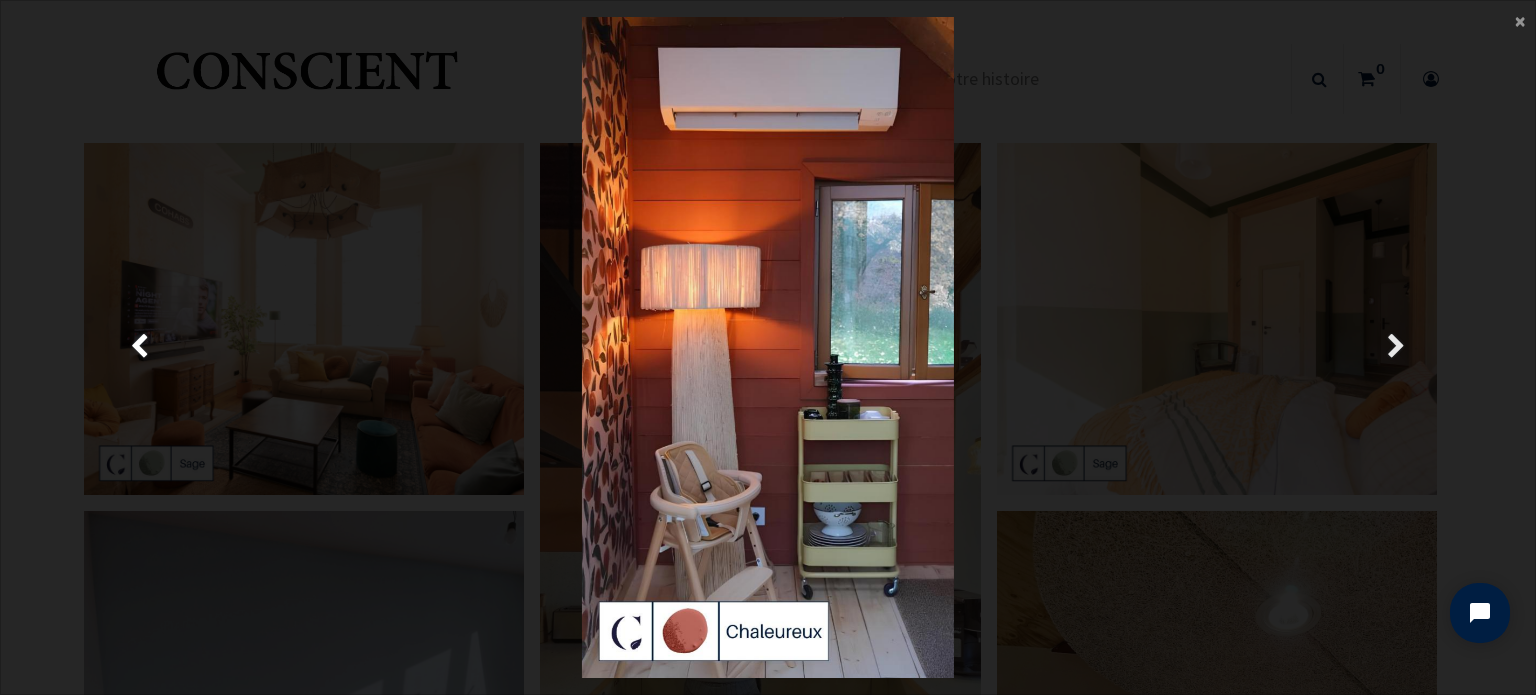 click at bounding box center (1396, 347) 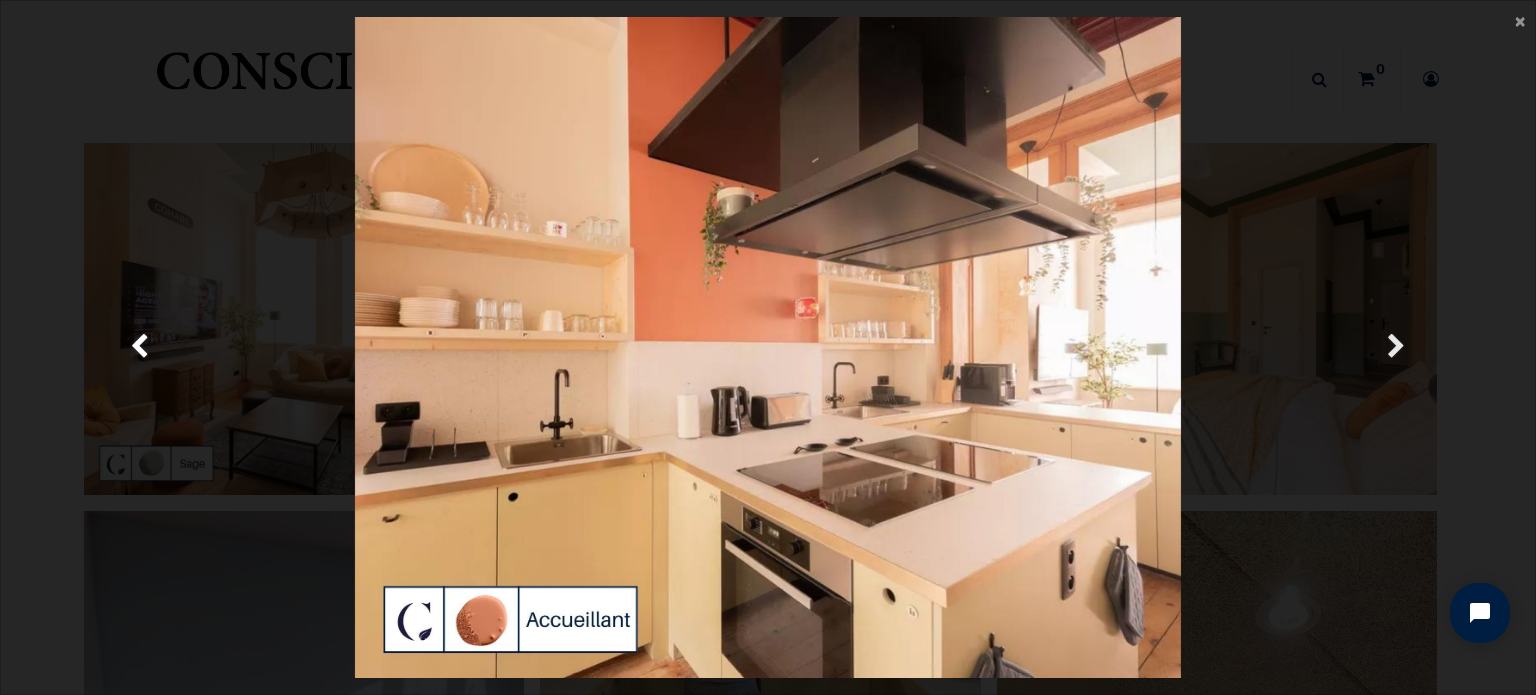 click at bounding box center [1396, 347] 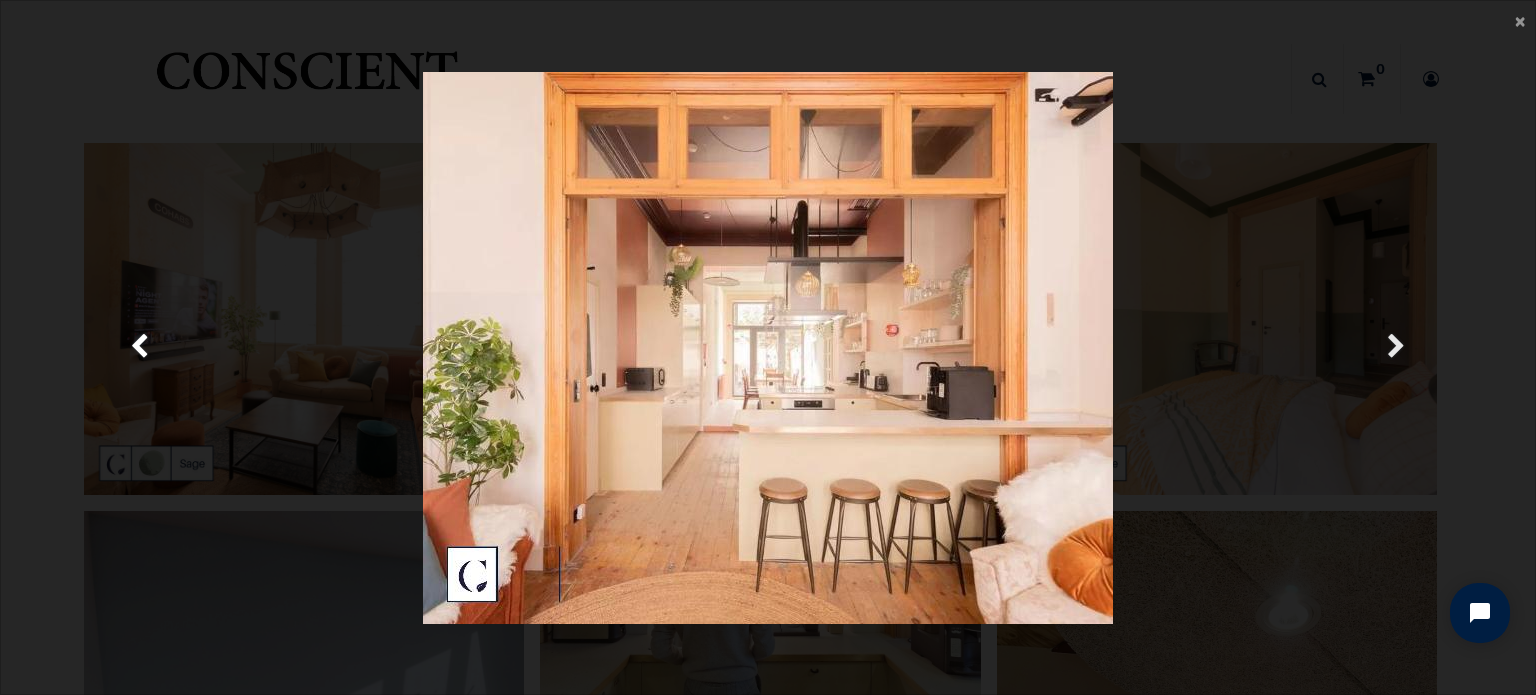 click at bounding box center [1396, 347] 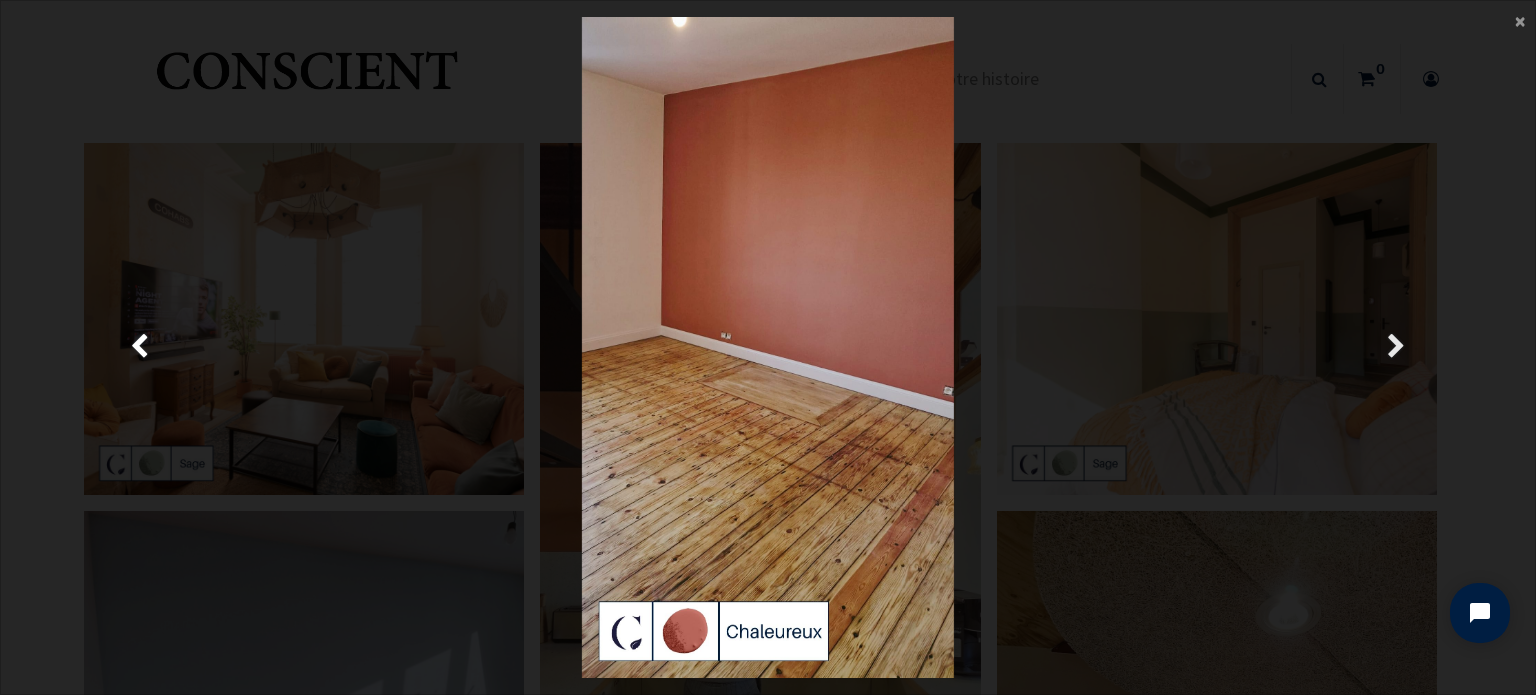 click at bounding box center (1396, 347) 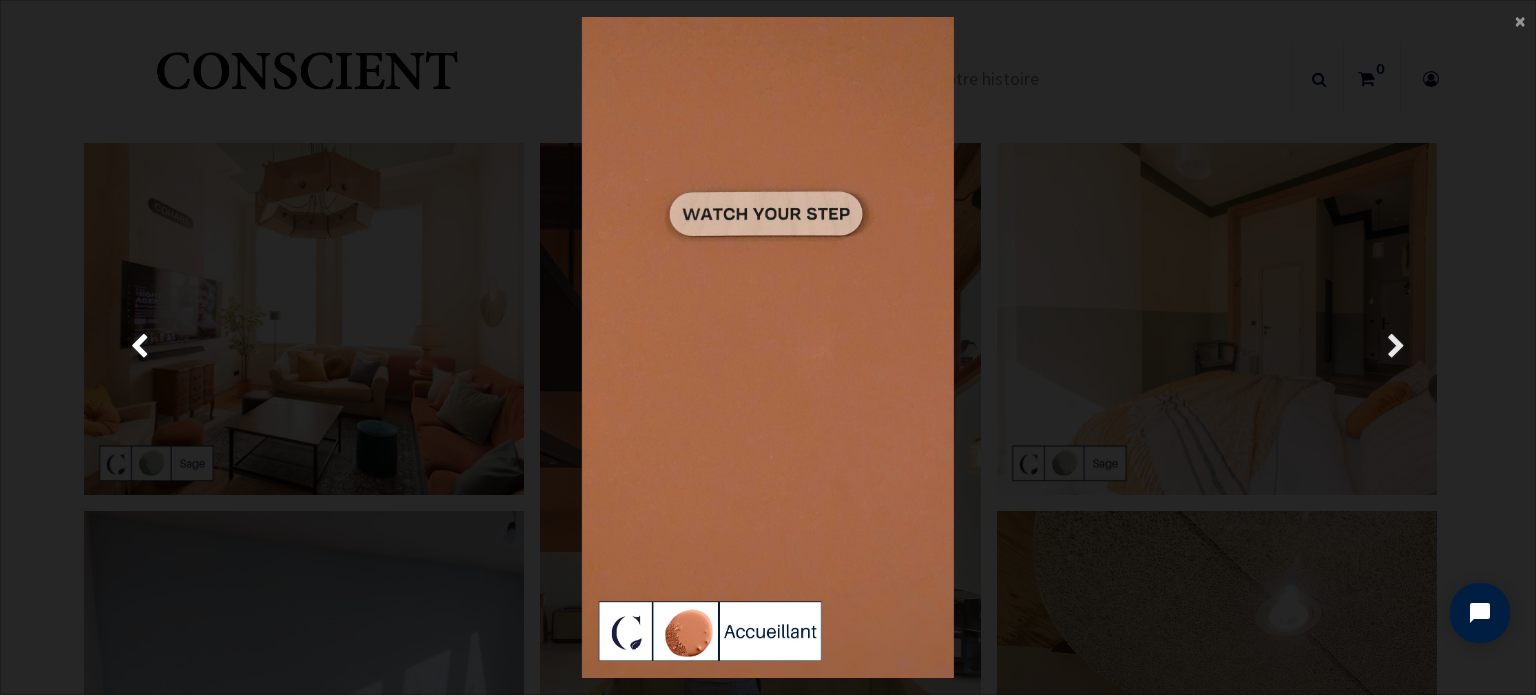 click at bounding box center [1396, 347] 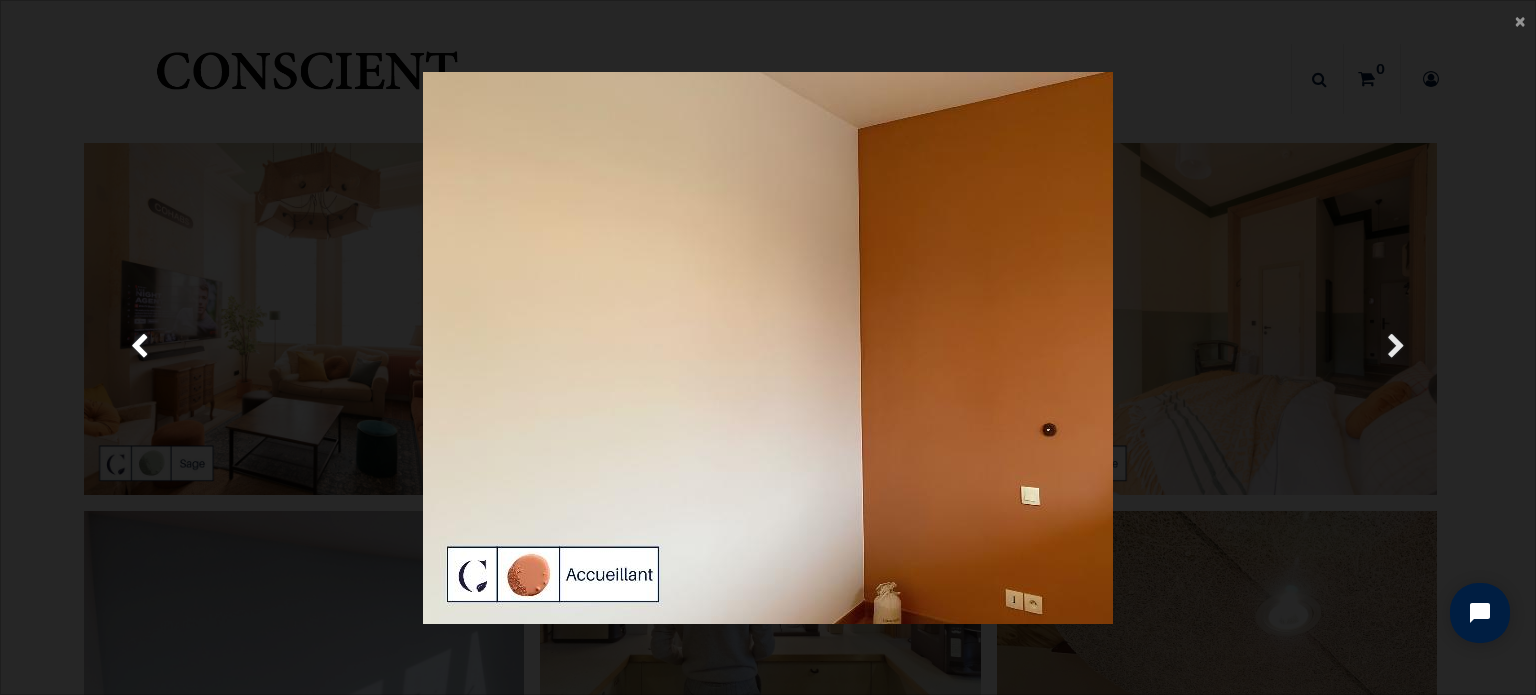 click at bounding box center [1396, 347] 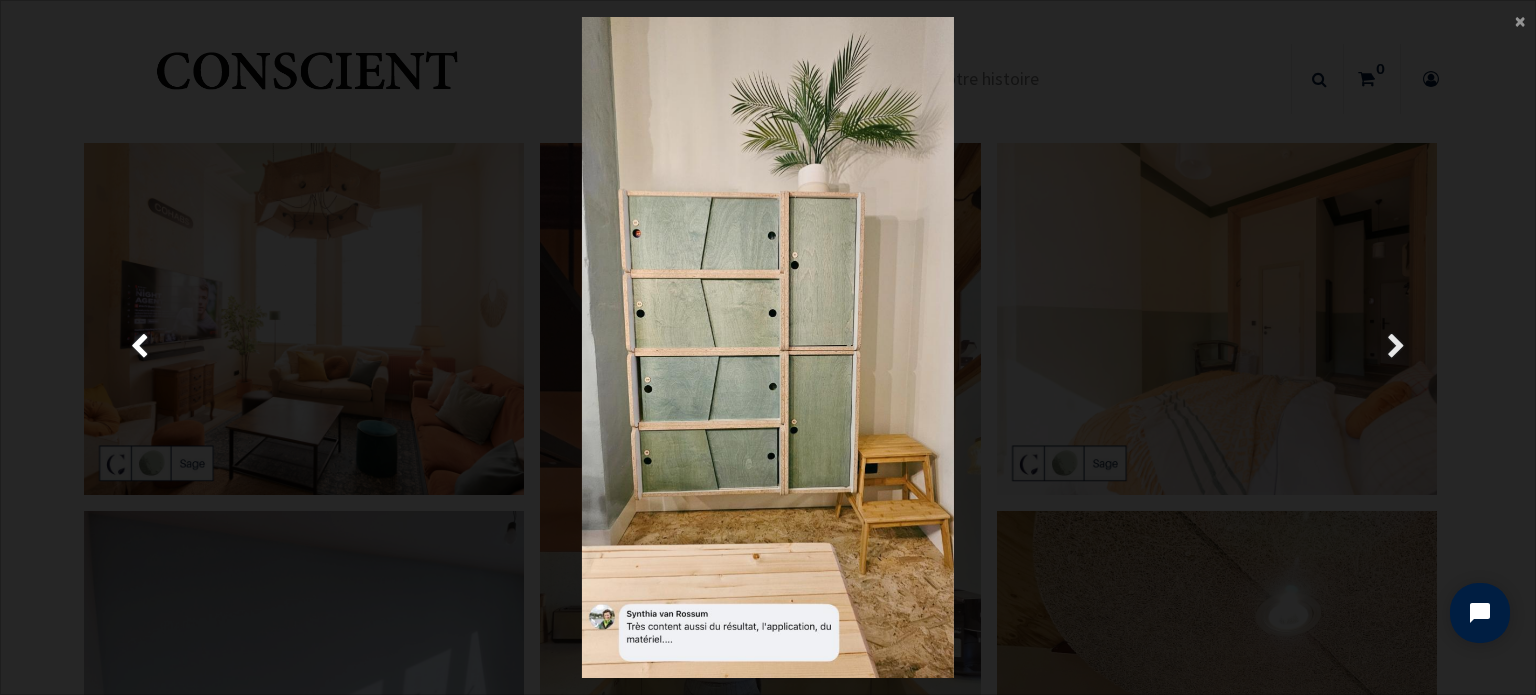 click at bounding box center (1396, 347) 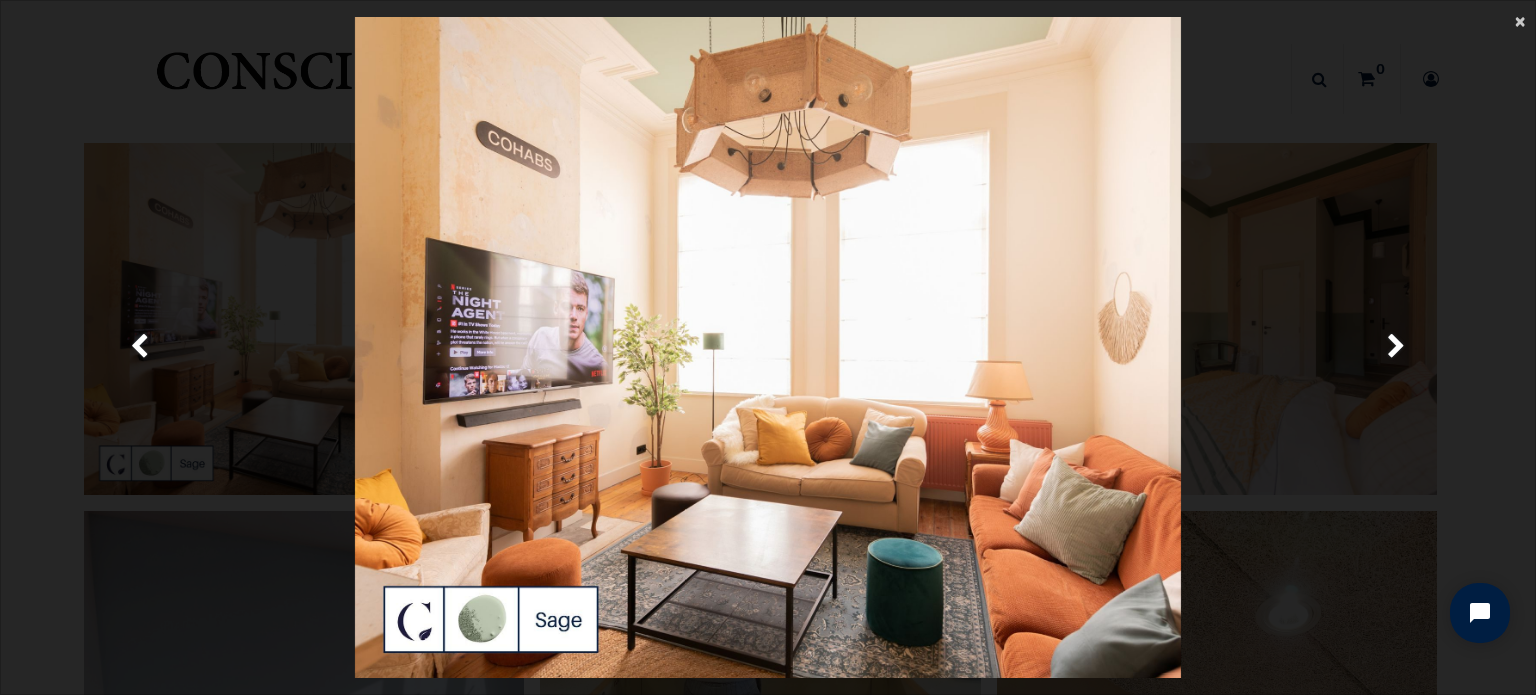 click on "×" at bounding box center [1520, 20] 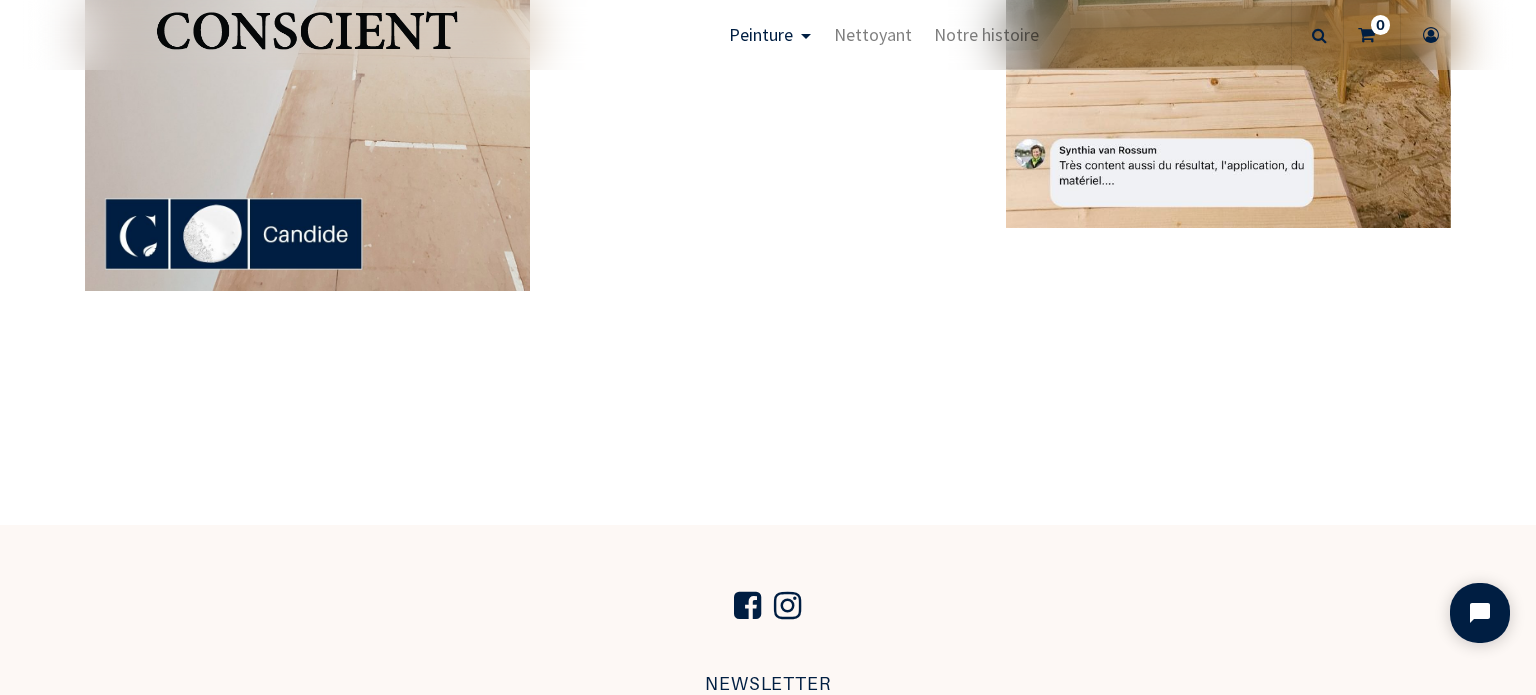 scroll, scrollTop: 5790, scrollLeft: 0, axis: vertical 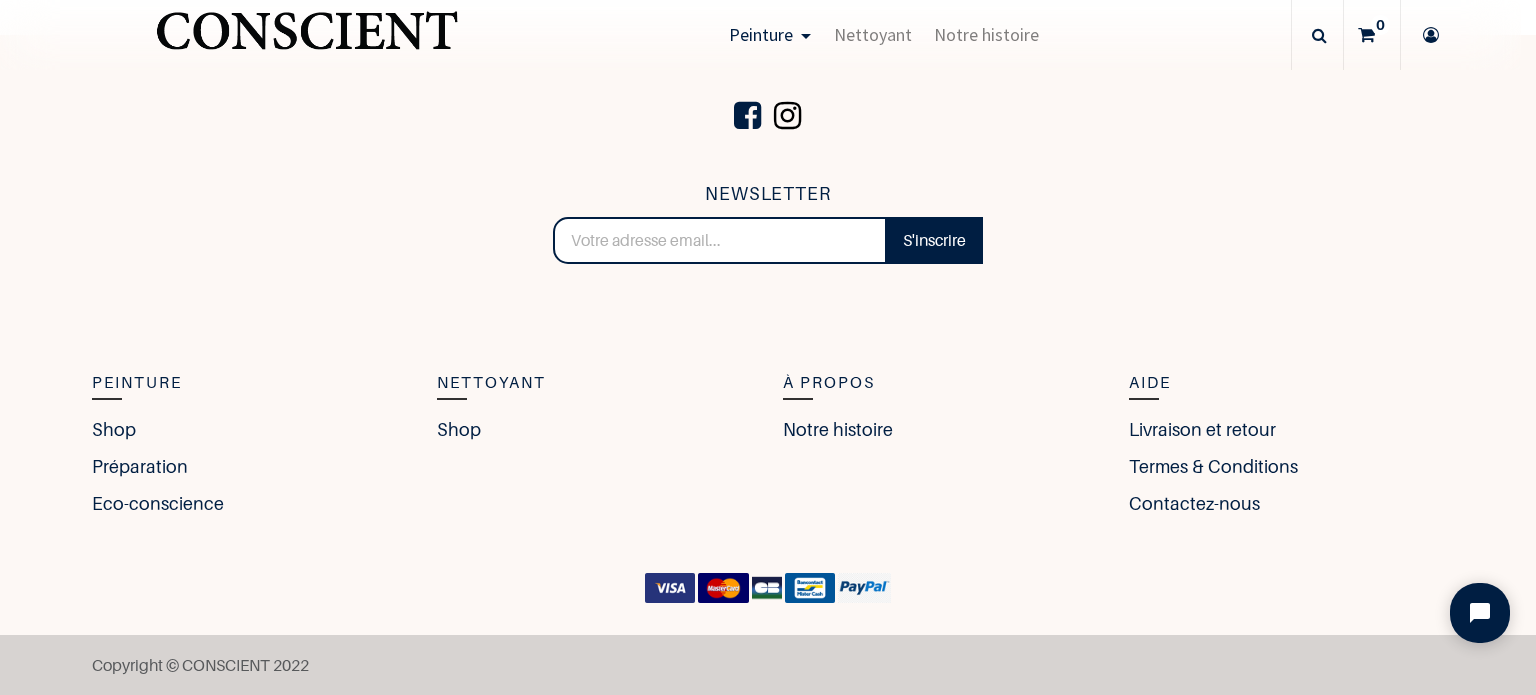 click at bounding box center [787, 116] 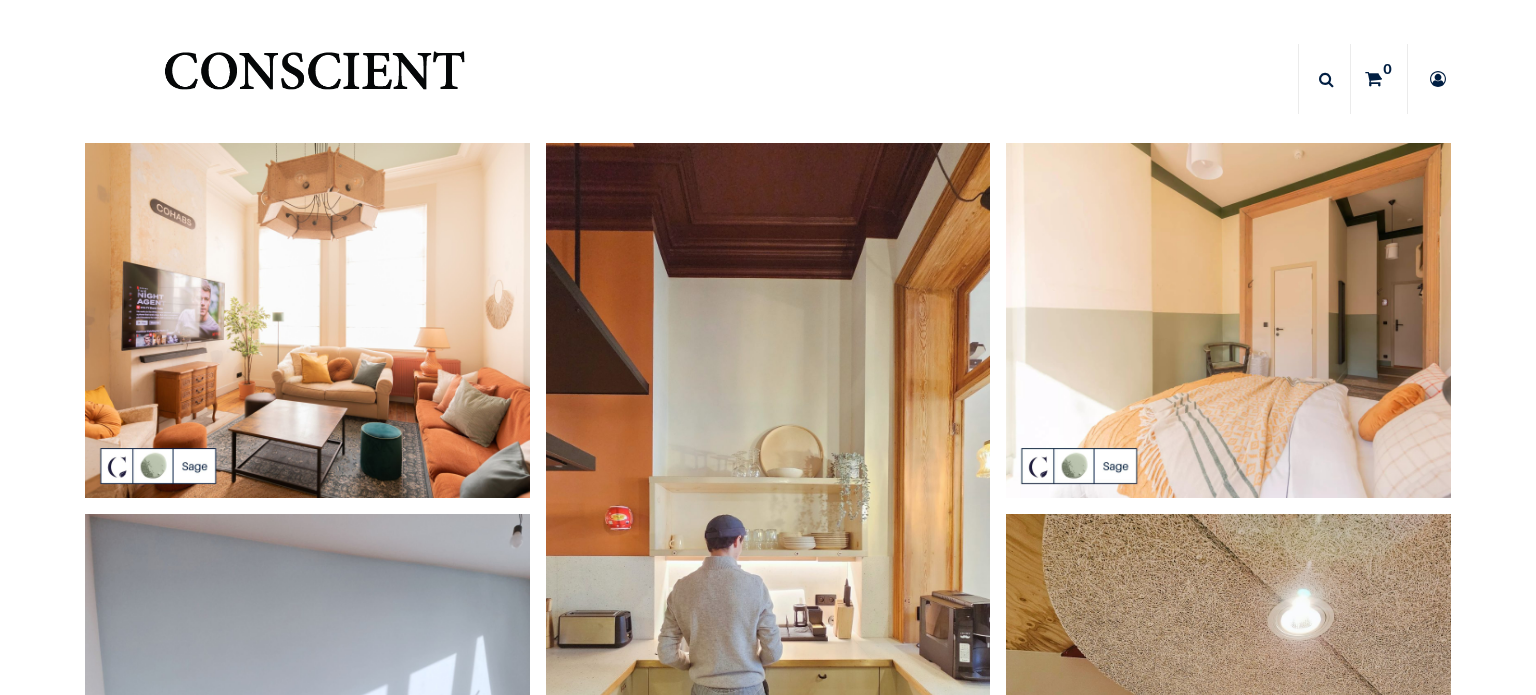 scroll, scrollTop: 0, scrollLeft: 0, axis: both 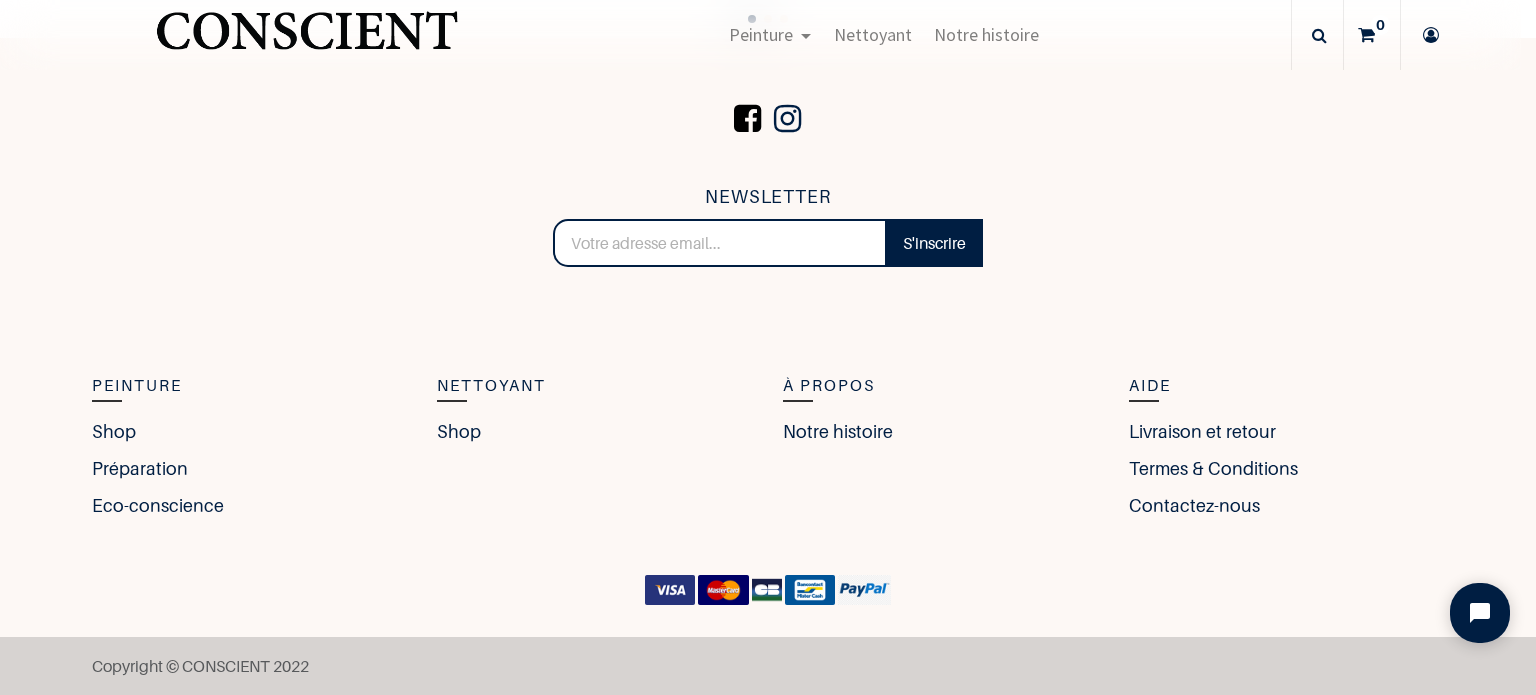 click at bounding box center (747, 119) 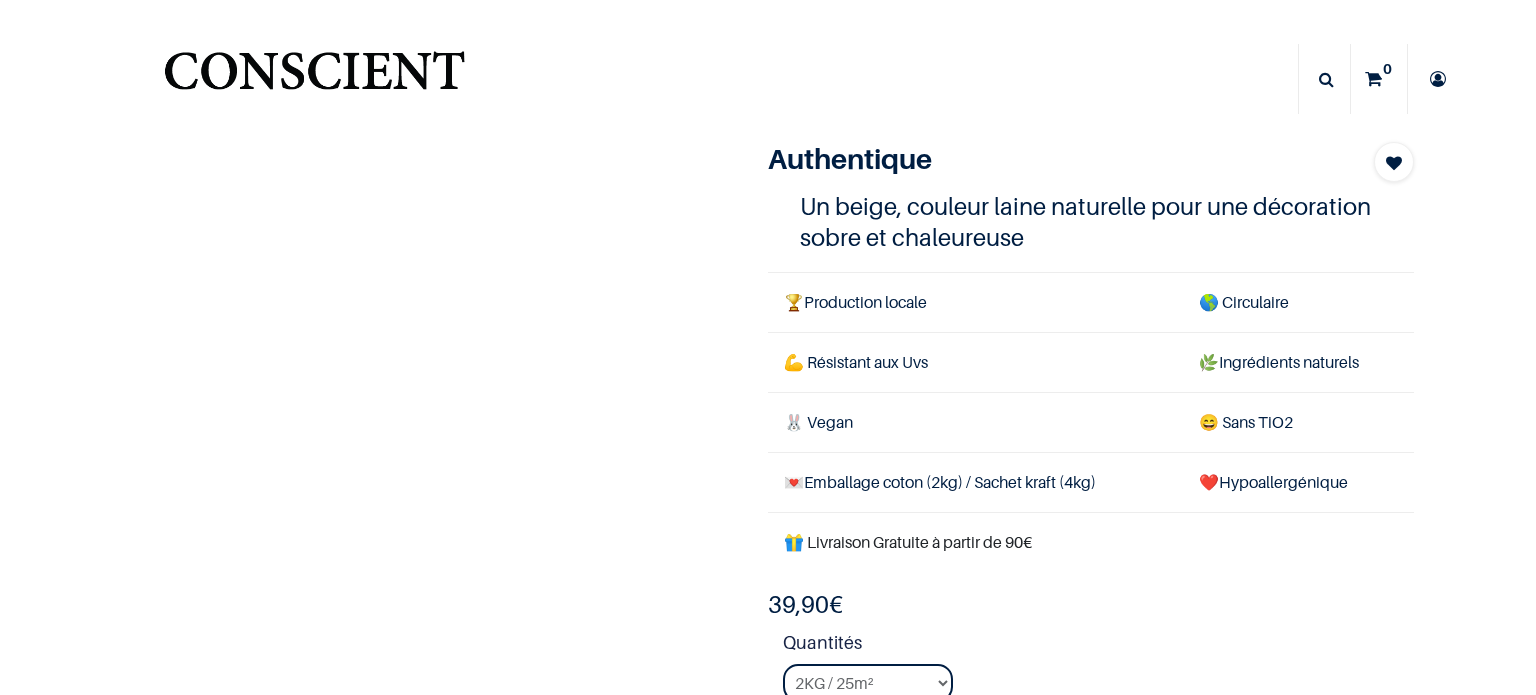 scroll, scrollTop: 0, scrollLeft: 0, axis: both 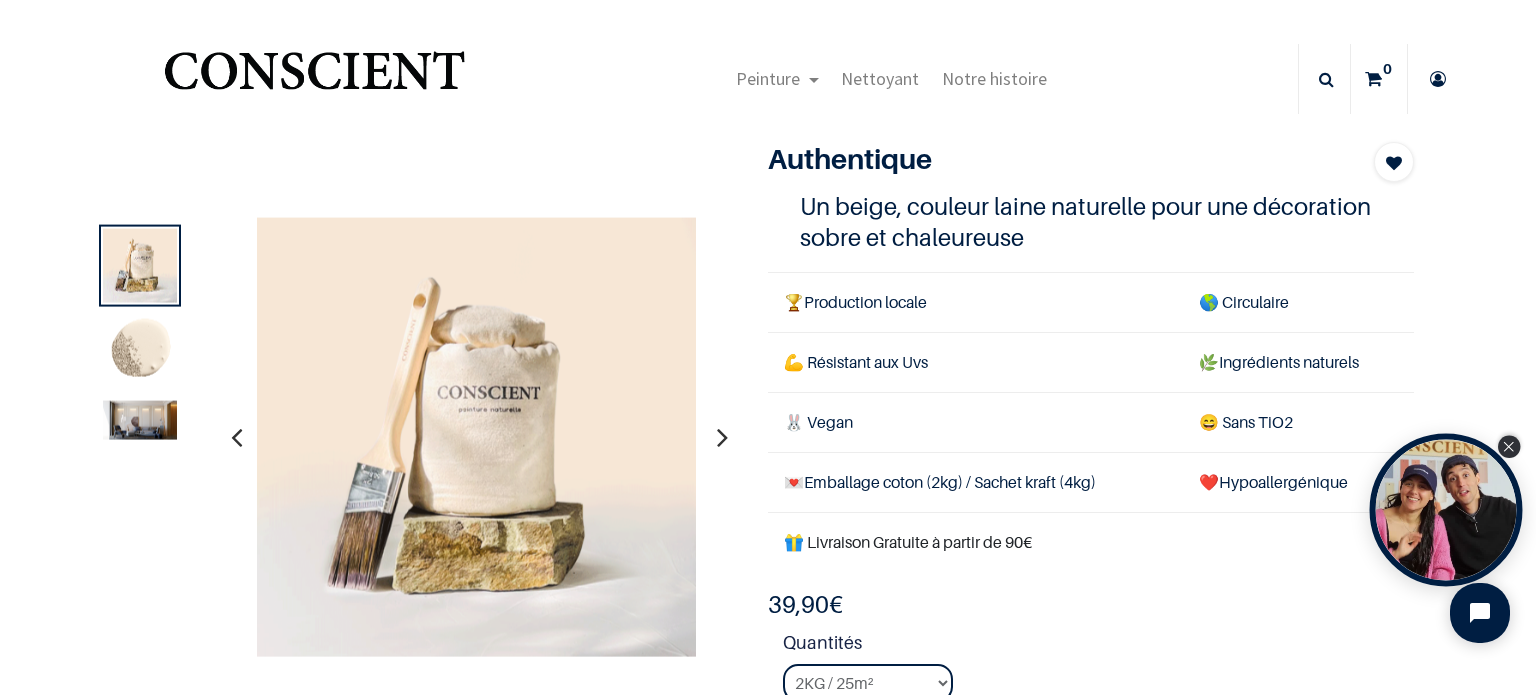 click 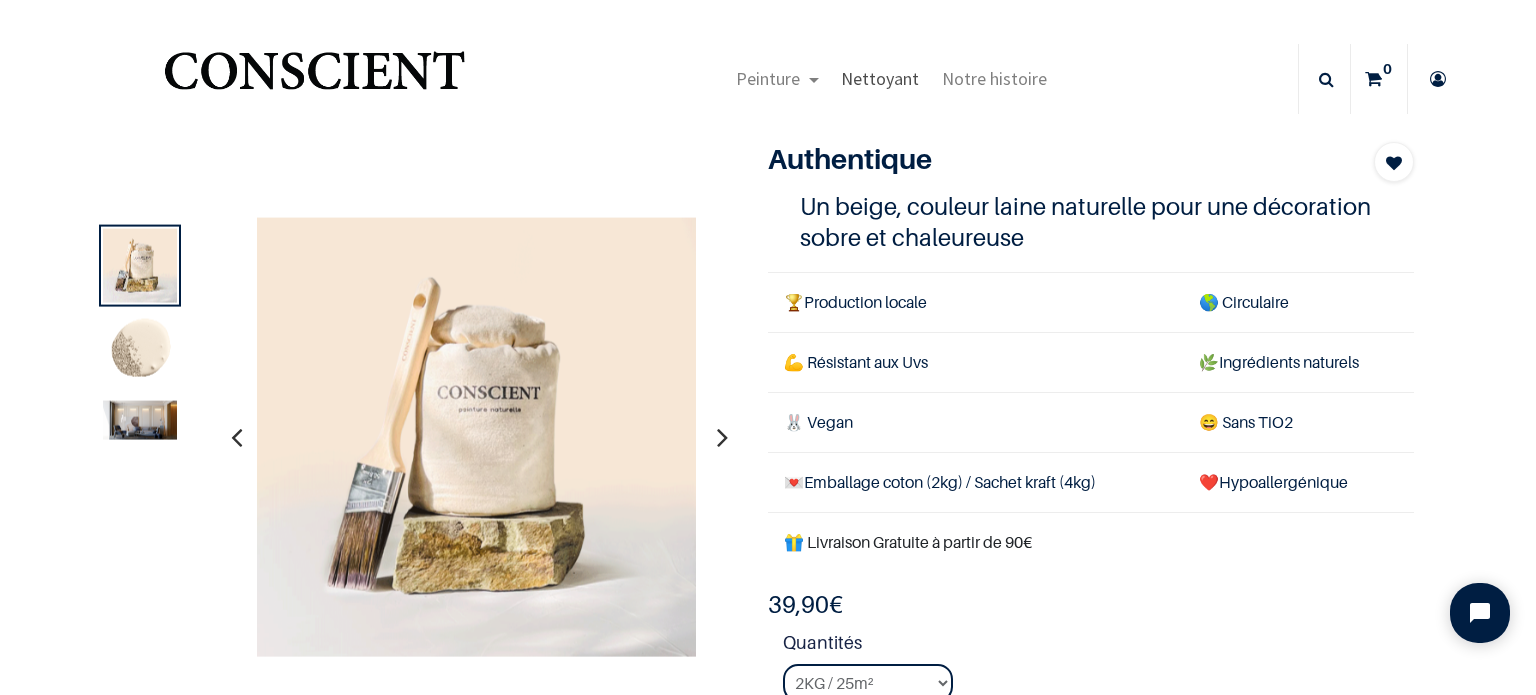 click on "Nettoyant" at bounding box center (880, 78) 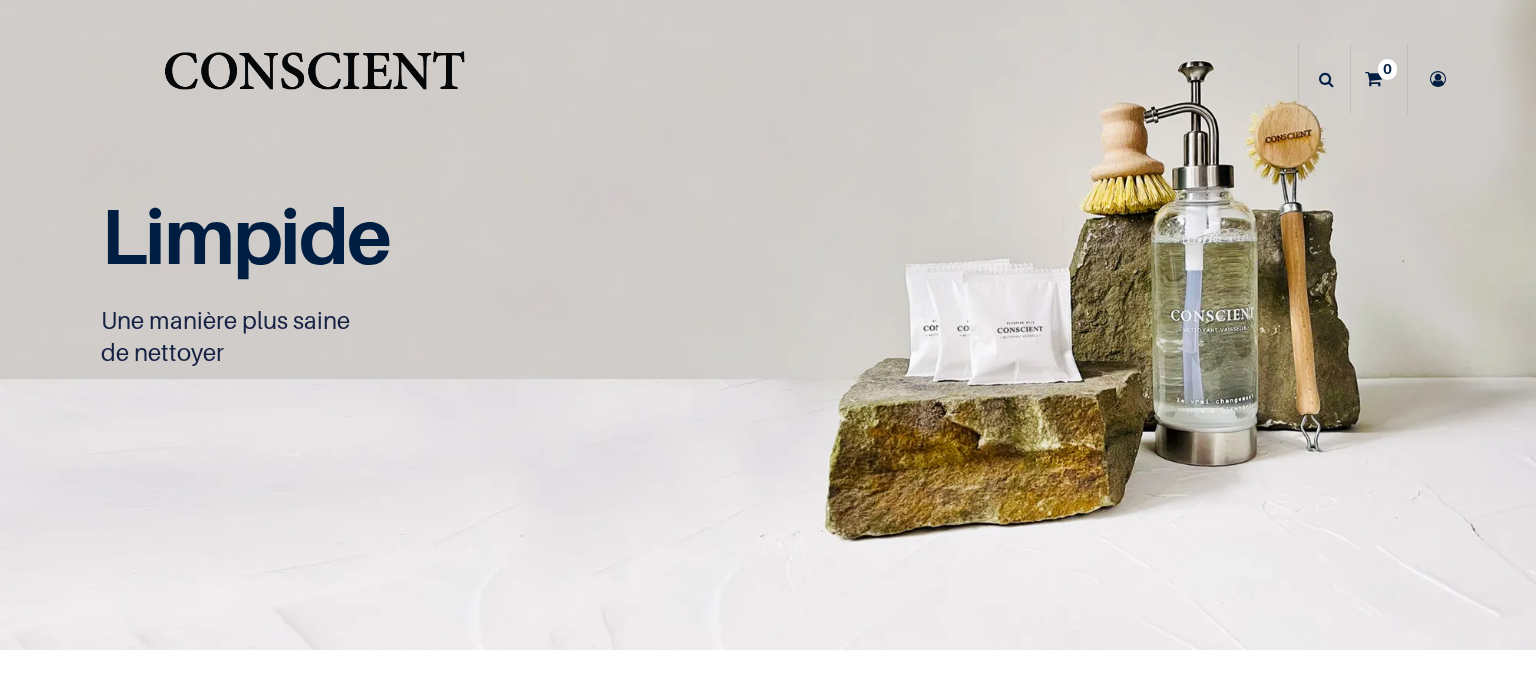 scroll, scrollTop: 0, scrollLeft: 0, axis: both 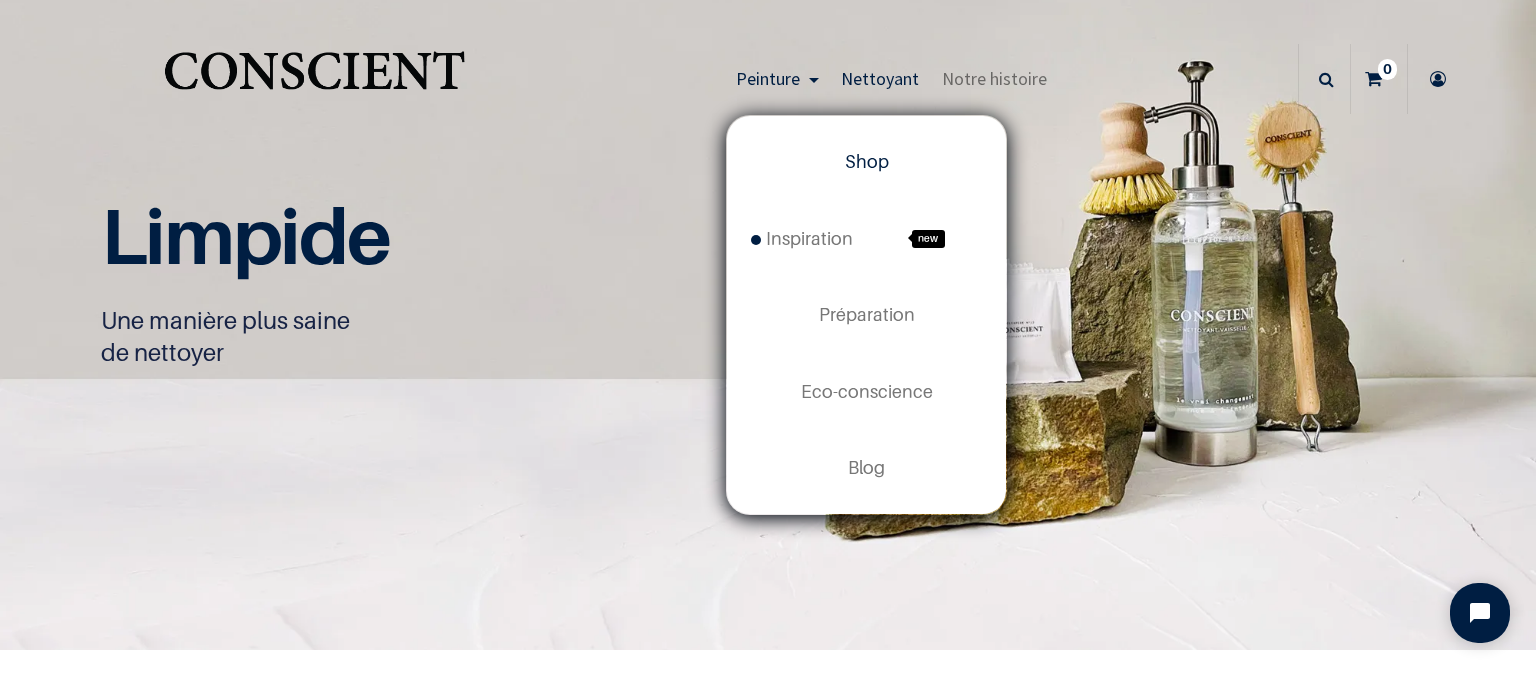 click on "Shop" at bounding box center [867, 161] 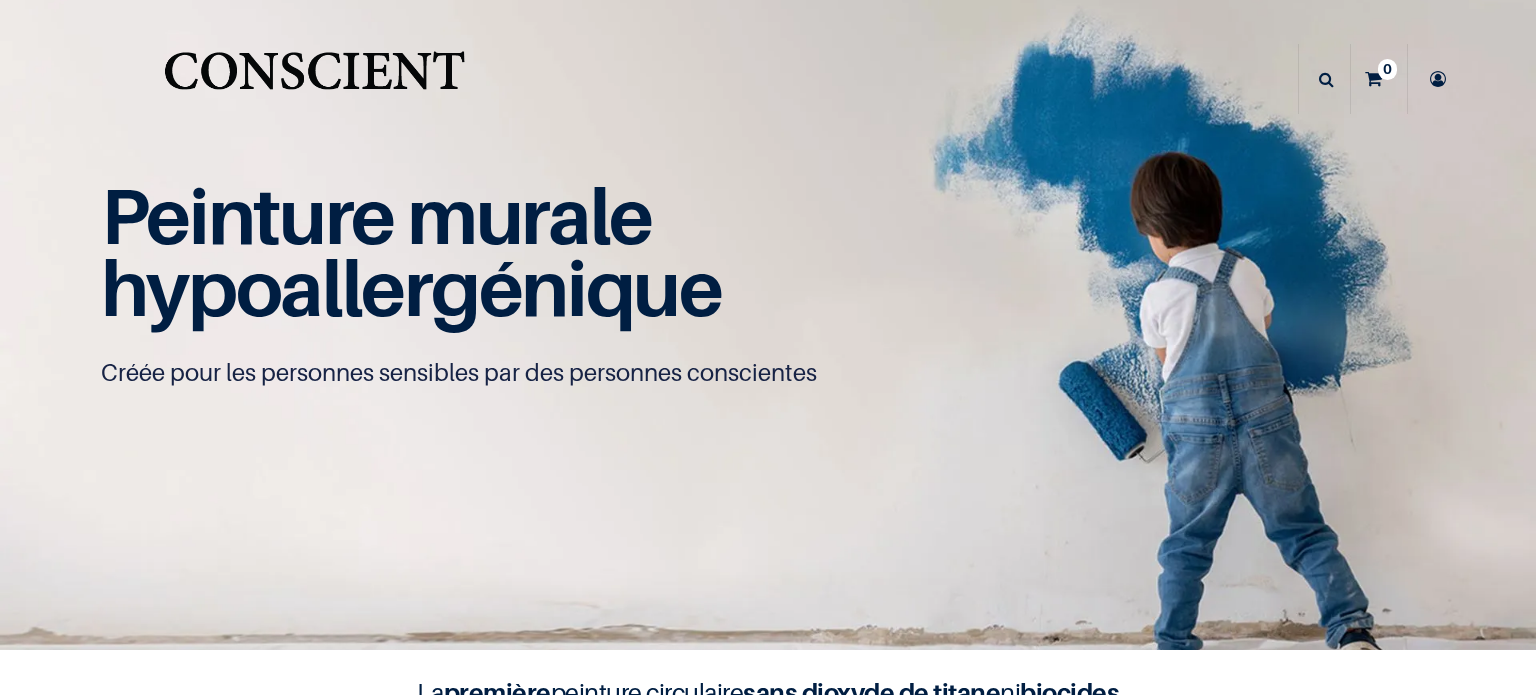 scroll, scrollTop: 0, scrollLeft: 0, axis: both 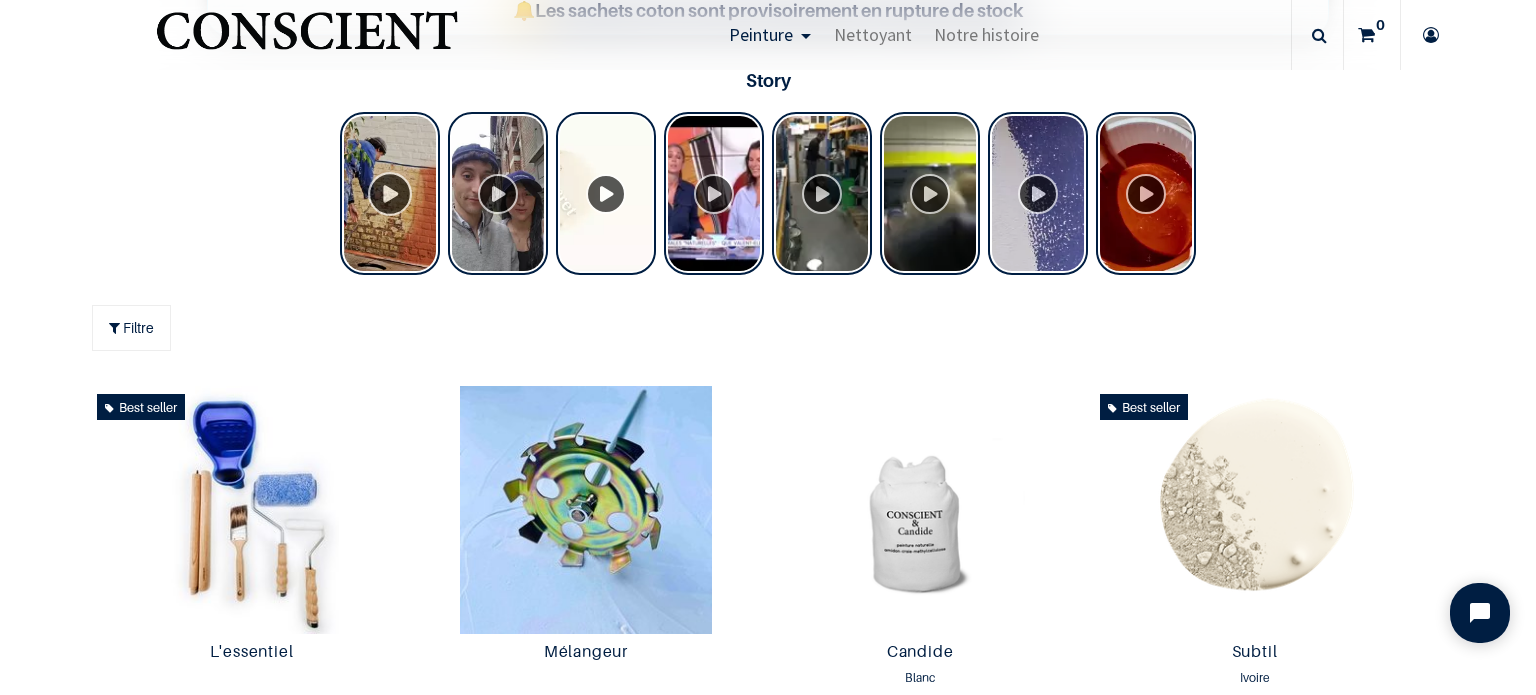 click at bounding box center [390, 193] 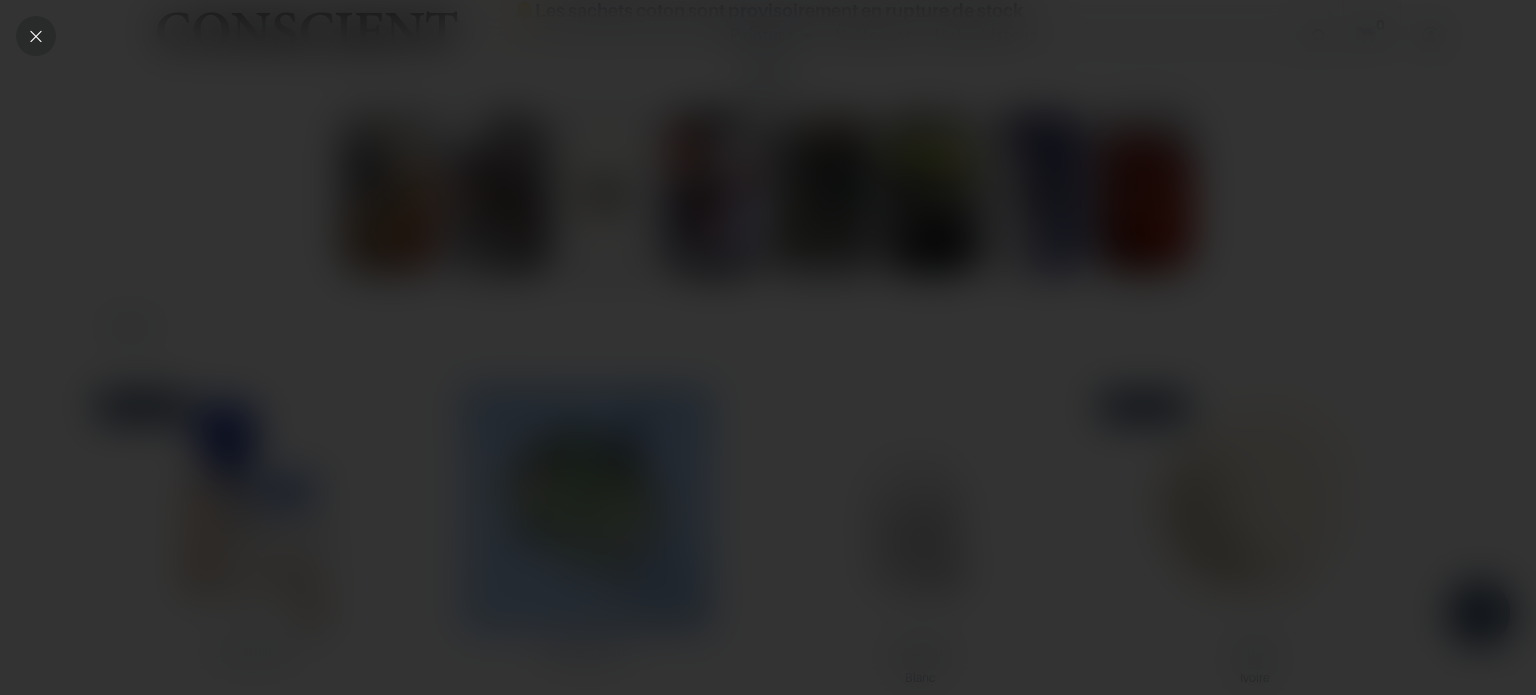 click 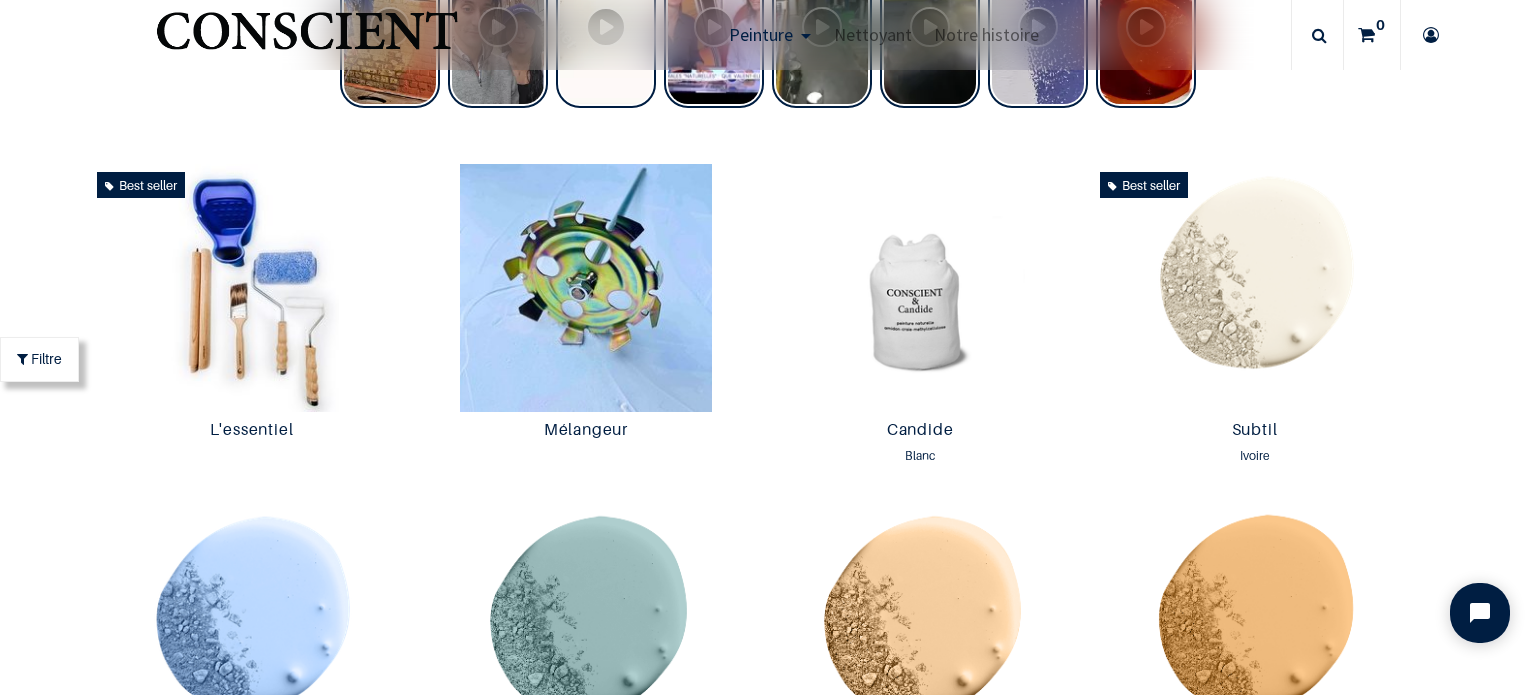 scroll, scrollTop: 900, scrollLeft: 0, axis: vertical 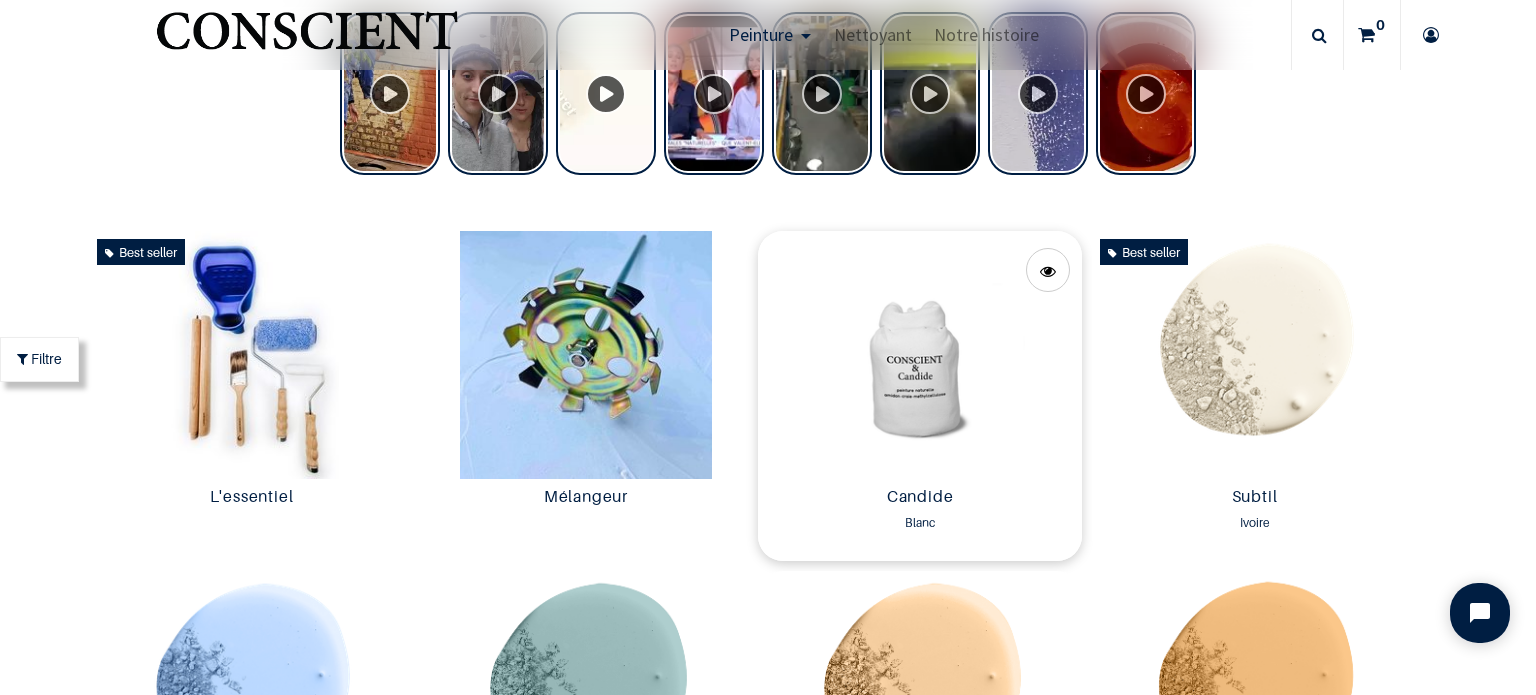click at bounding box center [920, 355] 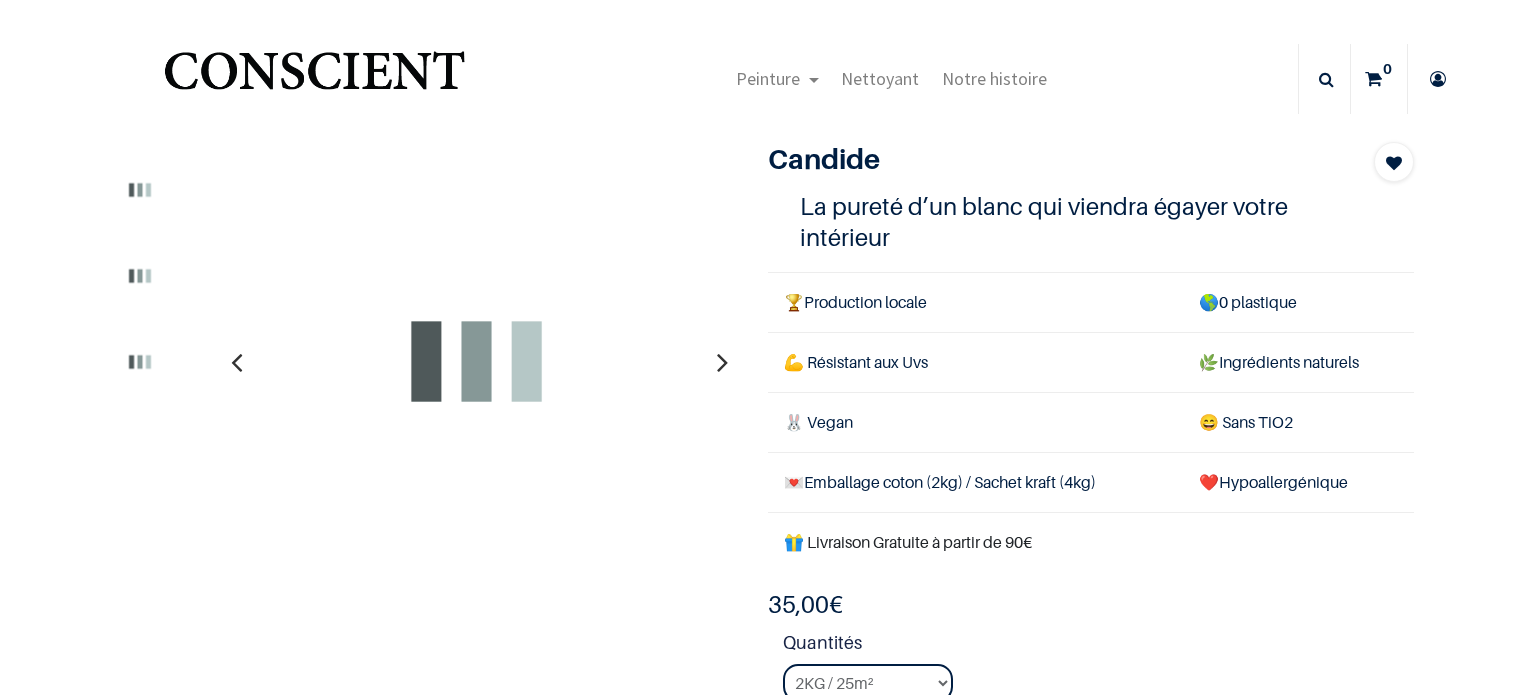 scroll, scrollTop: 0, scrollLeft: 0, axis: both 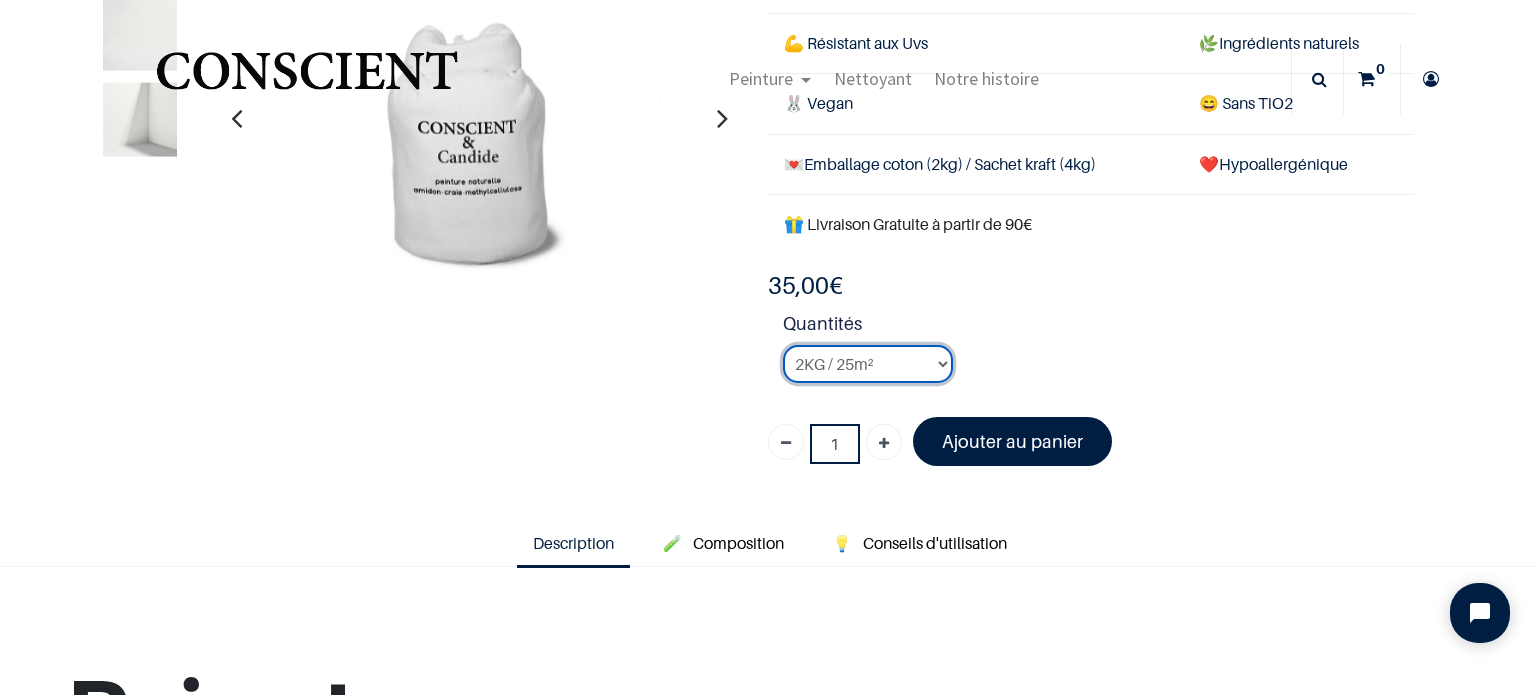 click on "2KG / 25m²
4KG / 50m²
8KG / 100m²
Testeur" at bounding box center (868, 364) 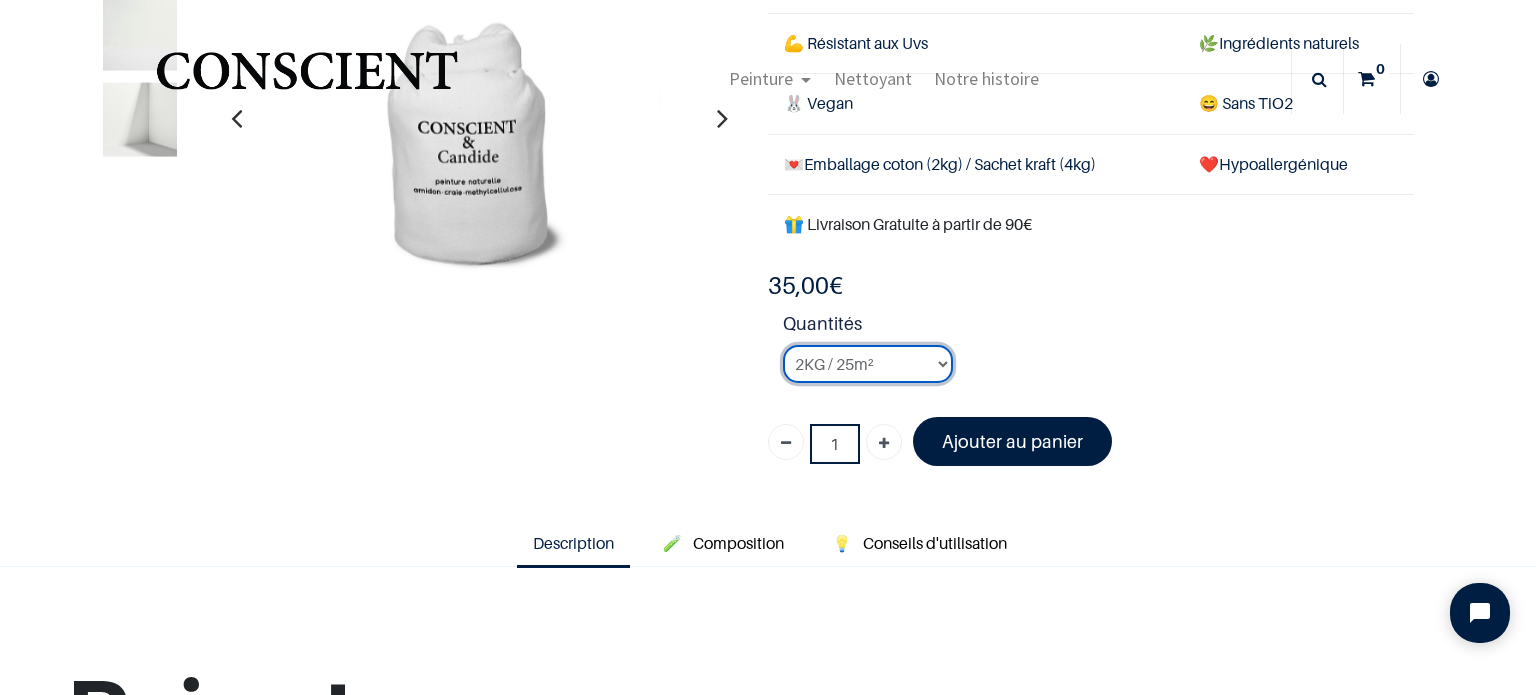 select on "3" 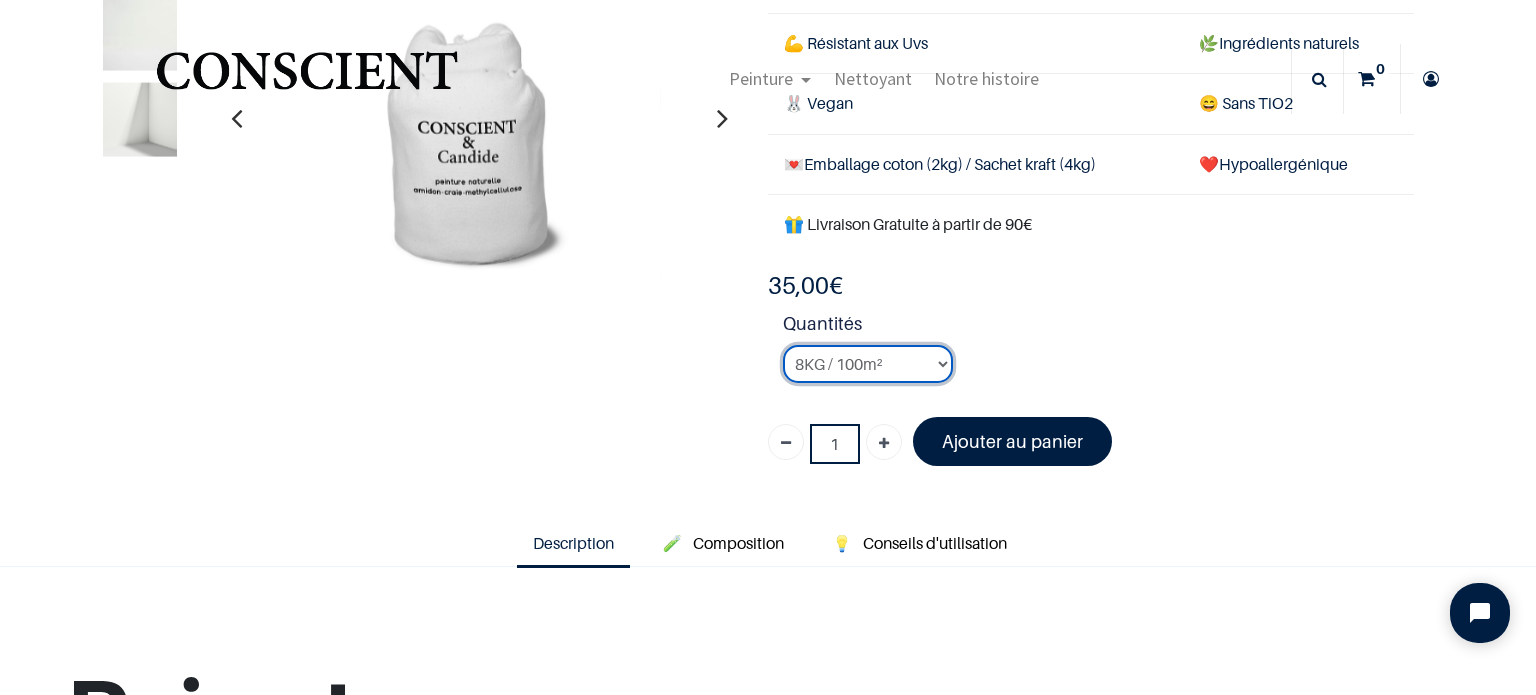 click on "2KG / 25m²
4KG / 50m²
8KG / 100m²
Testeur" at bounding box center (868, 364) 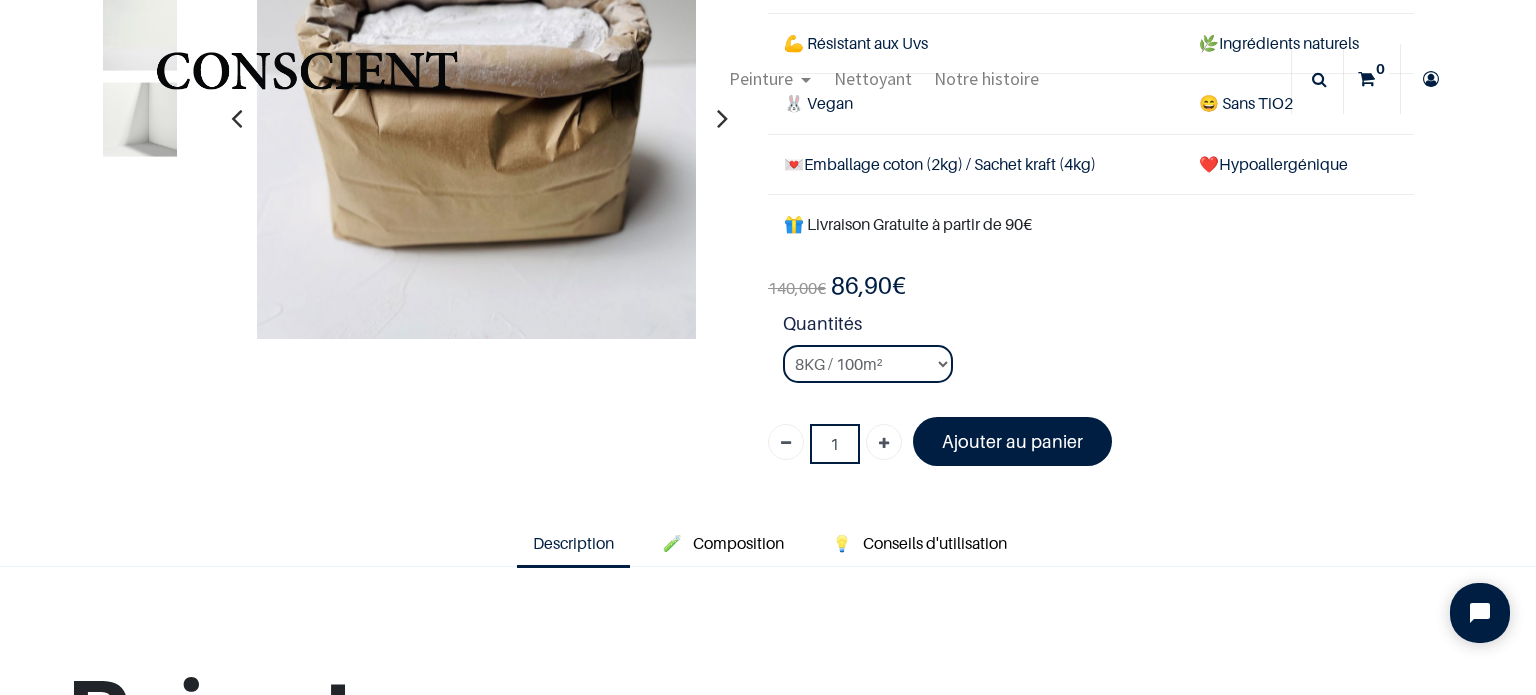 click on "Quantités
2KG / 25m²
4KG / 50m²
8KG / 100m²
Testeur" at bounding box center [1098, 354] 